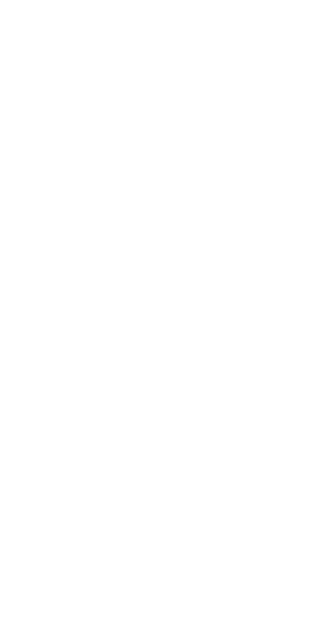 scroll, scrollTop: 0, scrollLeft: 0, axis: both 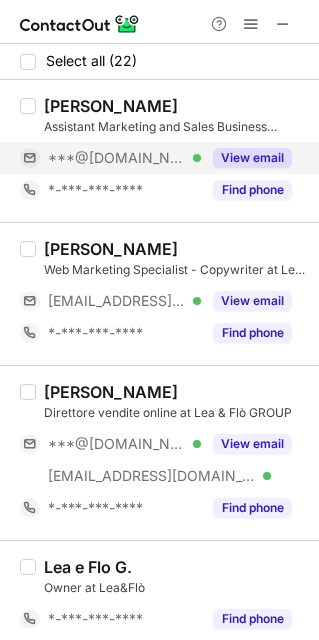 click on "***@gmail.com Verified" at bounding box center (124, 158) 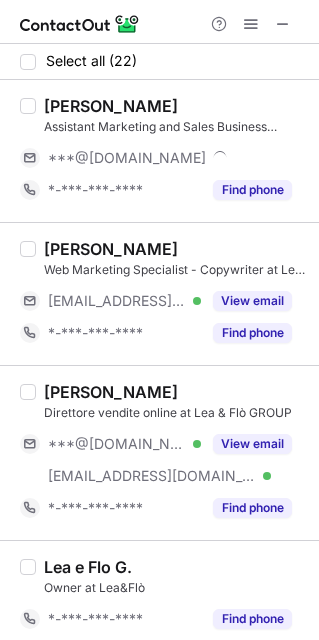 click on "Erika Gagliardi Web Marketing Specialist - Copywriter at Lea & Flò GROUP ***@leaeflo.com Verified View email *-***-***-**** Find phone" at bounding box center (171, 294) 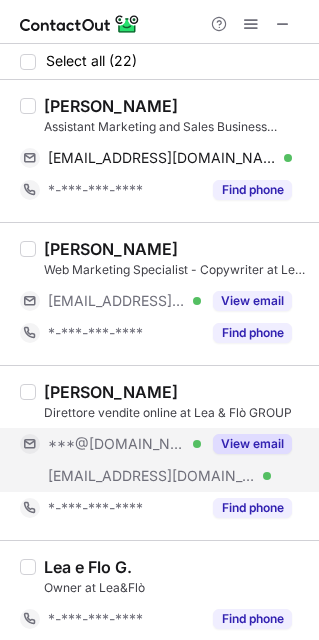 click on "***@[DOMAIN_NAME]" at bounding box center (117, 444) 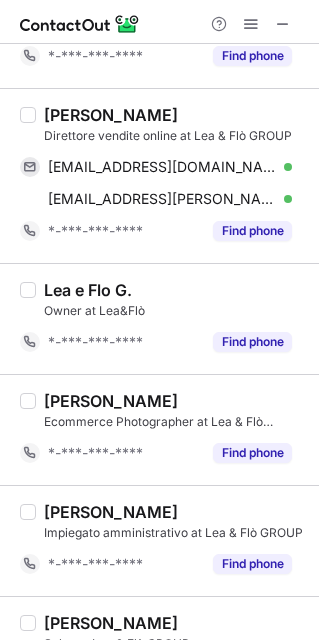 scroll, scrollTop: 0, scrollLeft: 0, axis: both 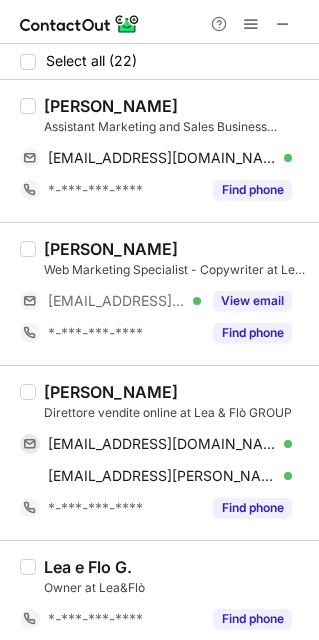 click on "Olga Mianchenia" at bounding box center (111, 106) 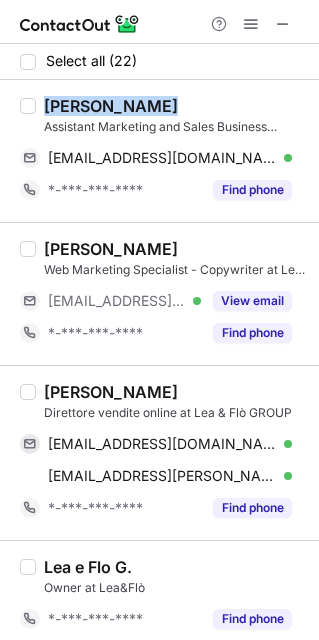 click on "Olga Mianchenia" at bounding box center (111, 106) 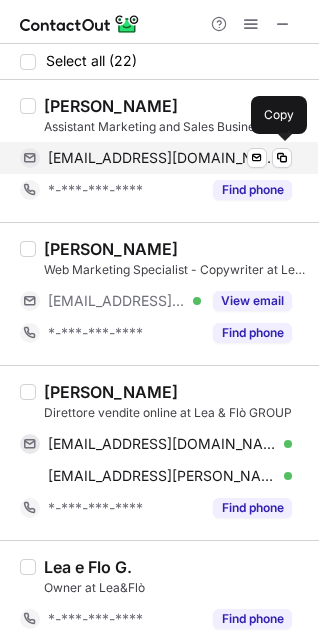 click on "olgamencenia@gmail.com" at bounding box center (162, 158) 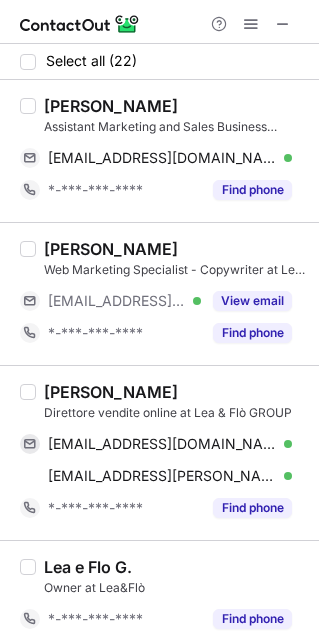 click on "Marco Camplese" at bounding box center [111, 392] 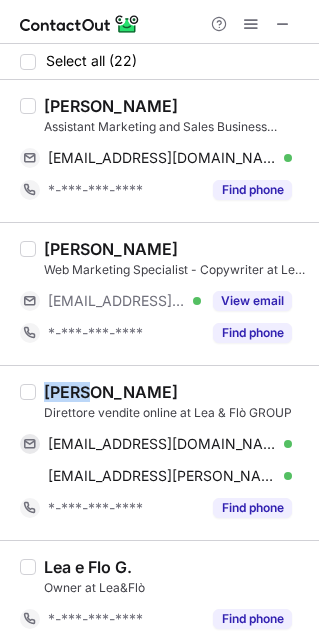 click on "Marco Camplese" at bounding box center [111, 392] 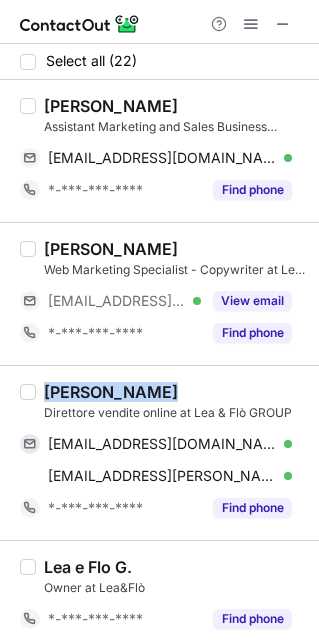 click on "Marco Camplese" at bounding box center (111, 392) 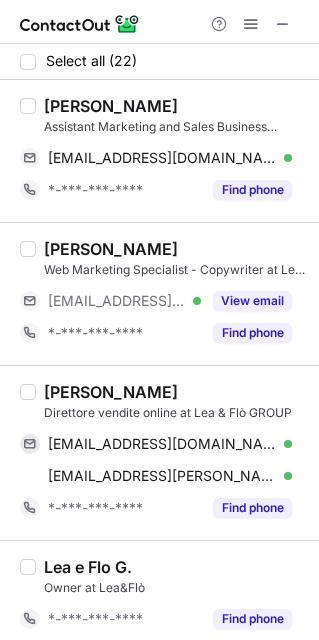 click on "Marco Camplese Direttore vendite online at Lea & Flò GROUP mcamplese@gmail.com Verified Send email Copy marco.camplese@leaeflo.com Verified Send email Copy *-***-***-**** Find phone" at bounding box center [171, 453] 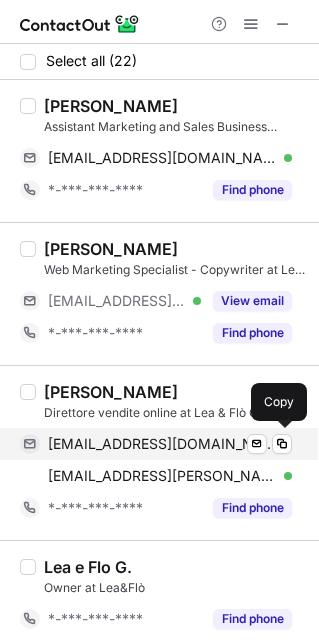 click on "mcamplese@gmail.com Verified Send email Copy" at bounding box center [156, 444] 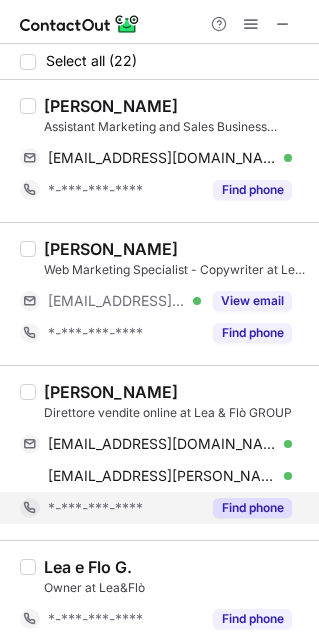 click on "*-***-***-****" at bounding box center (110, 508) 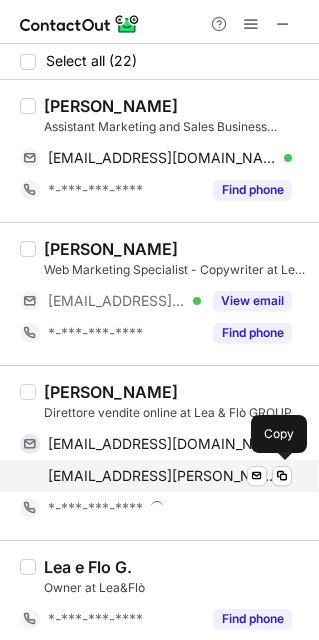 click on "marco.camplese@leaeflo.com" at bounding box center (162, 476) 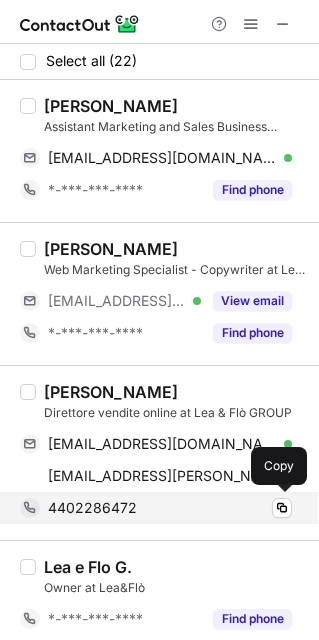 click on "4402286472" at bounding box center (92, 508) 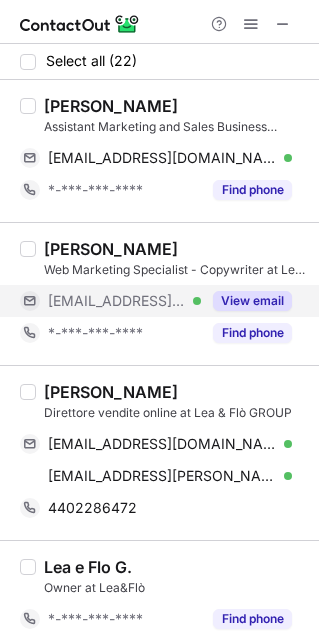 click on "***@leaeflo.com Verified" at bounding box center (110, 301) 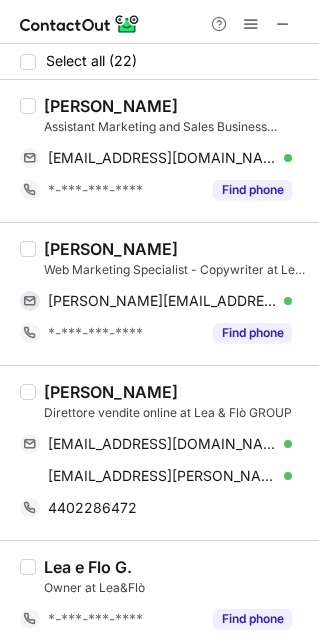 click on "Erika Gagliardi" at bounding box center (111, 249) 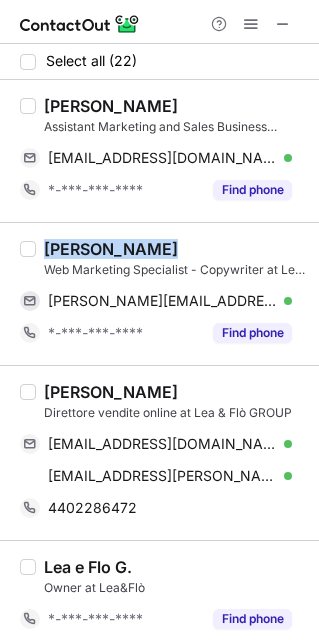 click on "Erika Gagliardi" at bounding box center (111, 249) 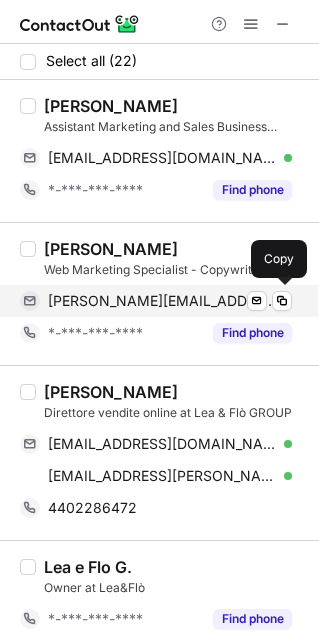 click on "erika.gagliardi@leaeflo.com" at bounding box center [162, 301] 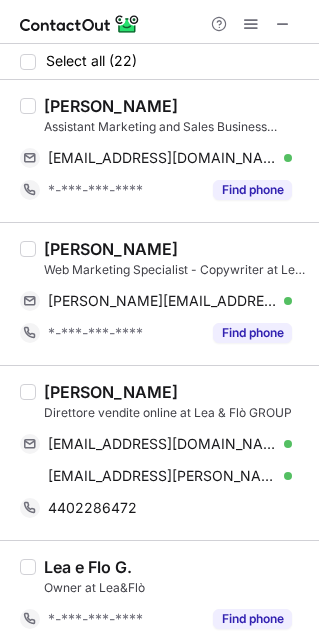 click on "Lea e Flo G. Owner at Lea&Flò *-***-***-**** Find phone" at bounding box center (159, 595) 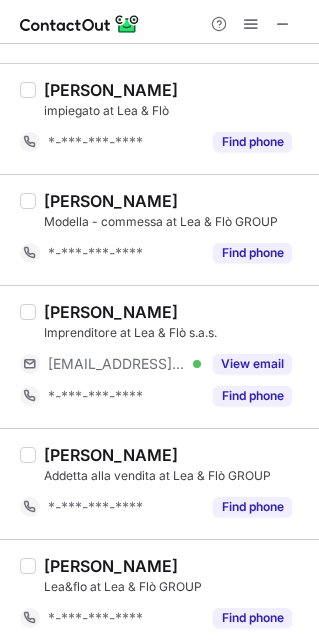 scroll, scrollTop: 1057, scrollLeft: 0, axis: vertical 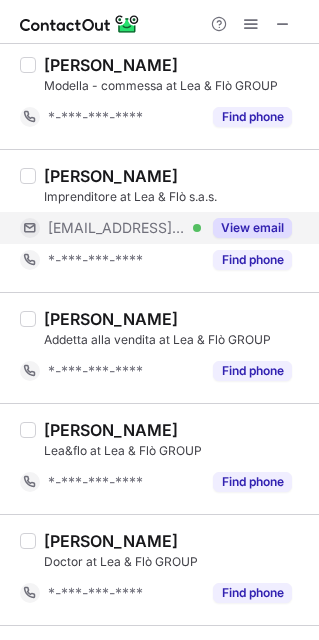 click on "***@leaeflo.com" at bounding box center [117, 228] 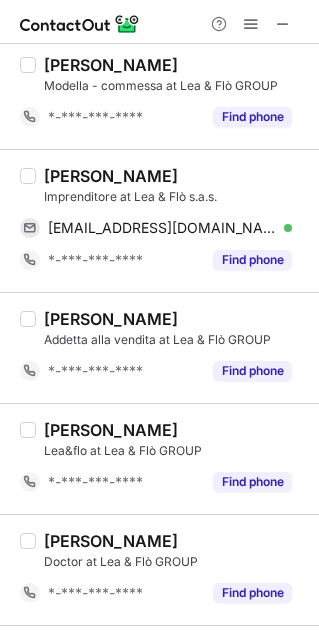 click on "Remo Innocenti" at bounding box center (111, 176) 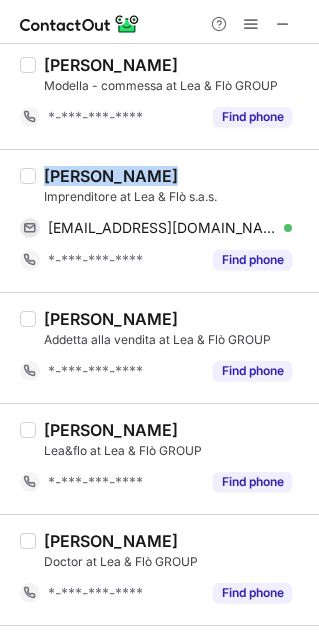 copy on "Remo Innocenti" 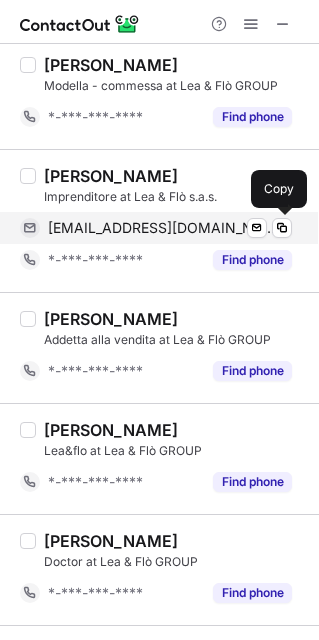 click on "amministrazione@leaeflo.com" at bounding box center (162, 228) 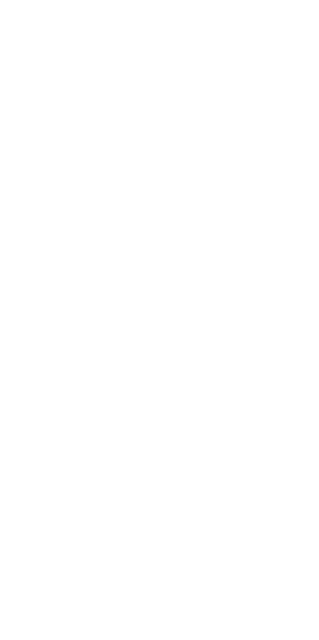 scroll, scrollTop: 0, scrollLeft: 0, axis: both 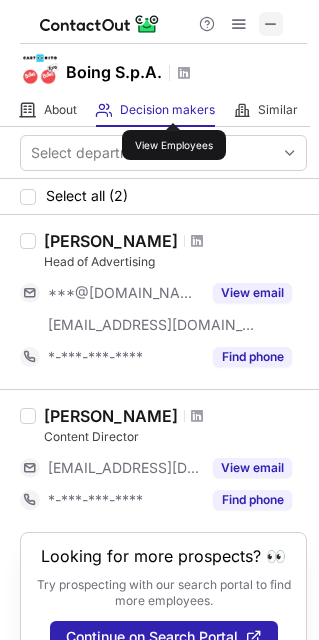 click at bounding box center (271, 24) 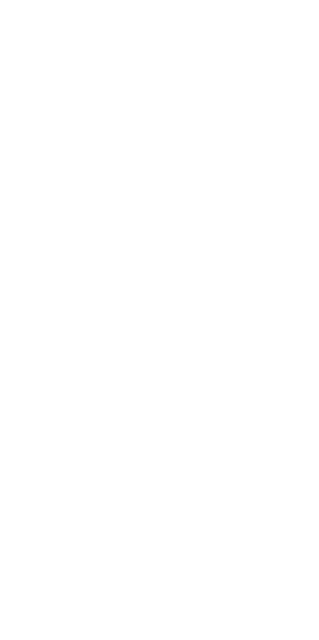 scroll, scrollTop: 0, scrollLeft: 0, axis: both 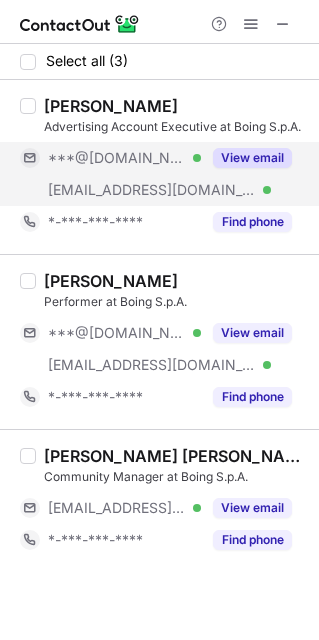 click on "***@boingtv.it" at bounding box center [152, 190] 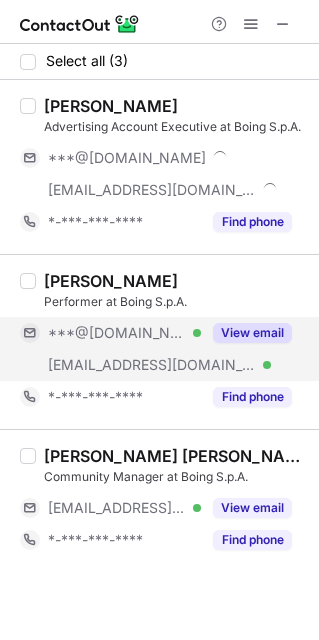 click on "***@boingtv.it" at bounding box center [152, 365] 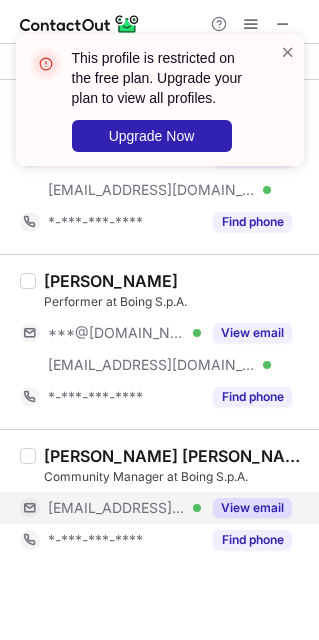 click on "***@boingtv.it" at bounding box center (117, 508) 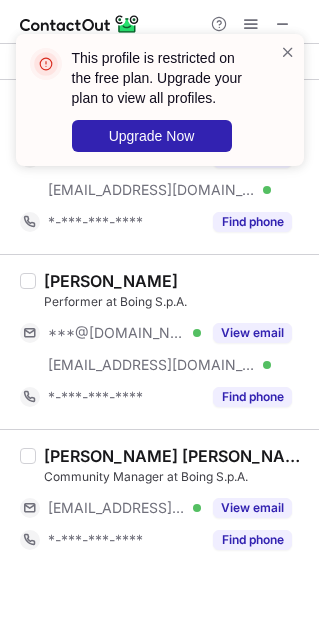 click on "This profile is restricted on the free plan. Upgrade your plan to view all profiles. Upgrade Now" at bounding box center (152, 100) 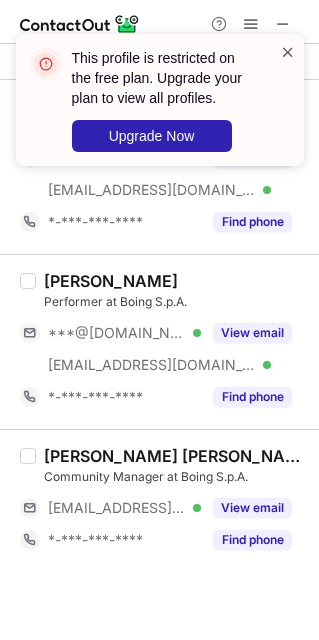 click at bounding box center [288, 52] 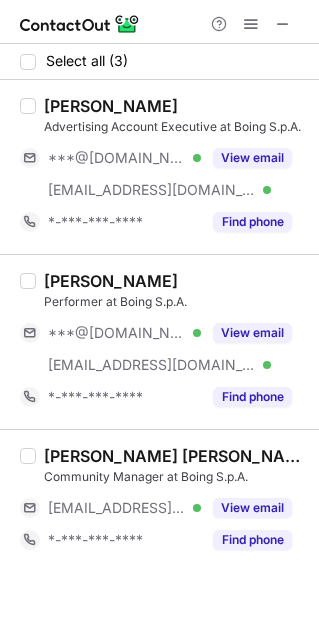 click at bounding box center (251, 24) 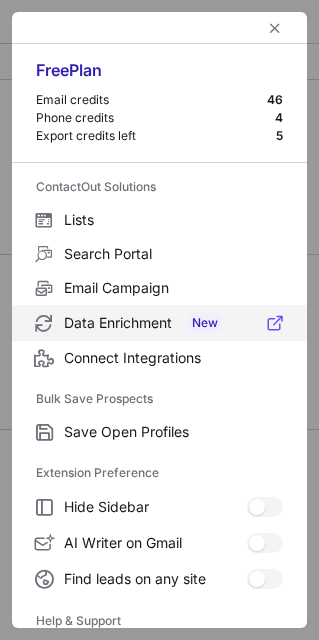 scroll, scrollTop: 192, scrollLeft: 0, axis: vertical 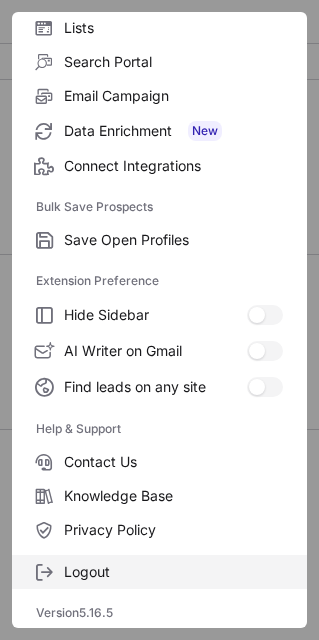 click on "Logout" at bounding box center (173, 572) 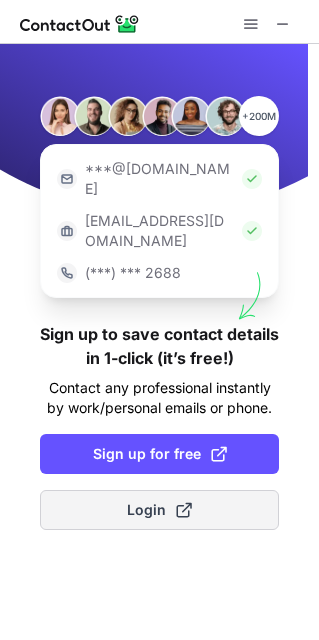 click on "Login" at bounding box center (159, 510) 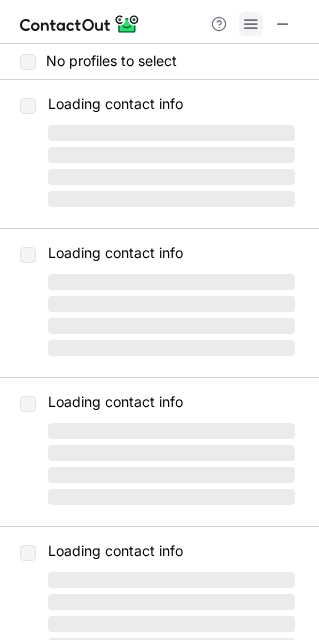 click at bounding box center [251, 24] 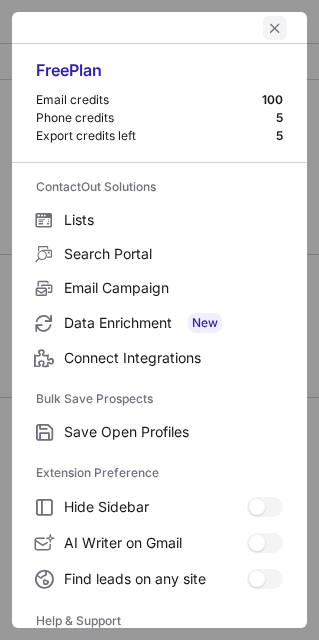 click at bounding box center (275, 28) 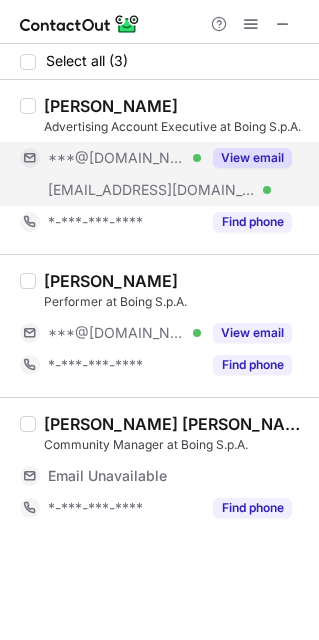 click on "***@gmail.com Verified" at bounding box center [110, 158] 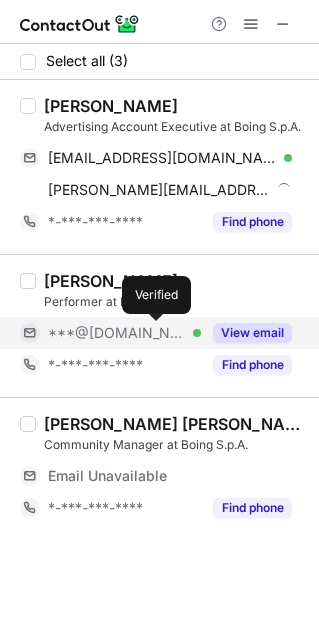 click at bounding box center (197, 333) 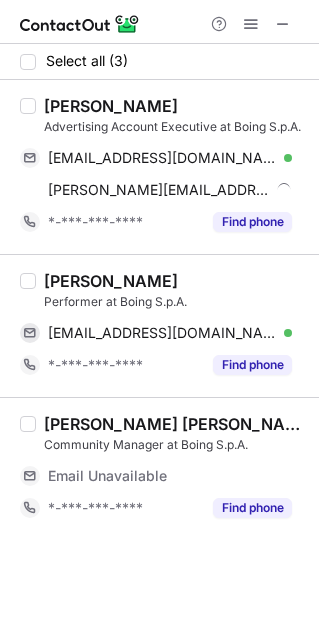 click on "Marta Lea D'Agostino" at bounding box center (111, 106) 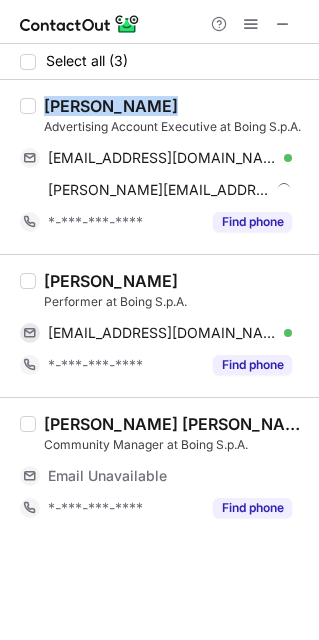 click on "Marta Lea D'Agostino" at bounding box center [111, 106] 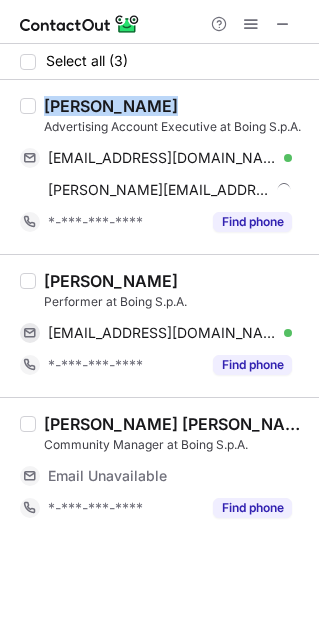 copy on "Marta Lea D'Agostino" 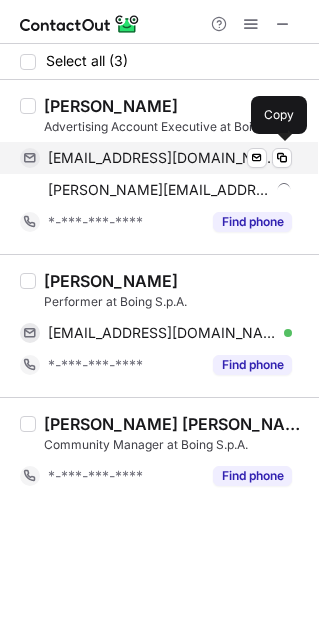 click on "mdagostino26@gmail.com" at bounding box center [162, 158] 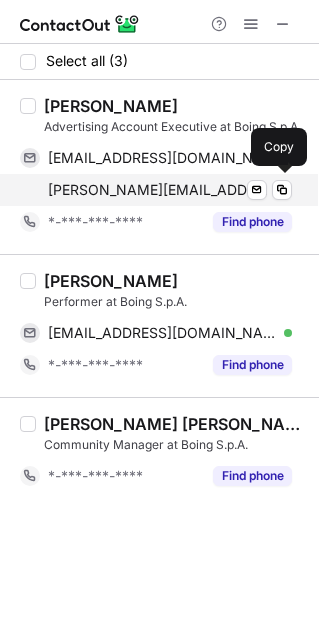 click on "marta@boingtv.it" at bounding box center (170, 190) 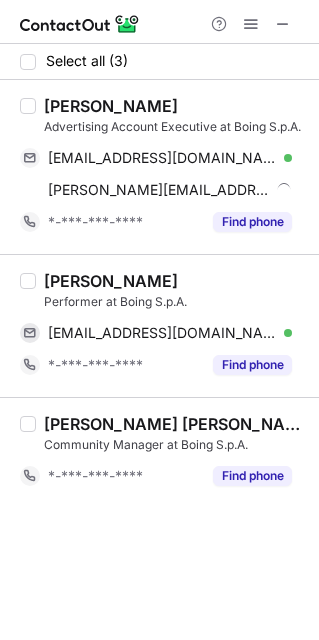 click on "Alessandro D'Amico Performer at Boing S.p.A. alessandrodamico1995@gmail.com Verified Send email Copy *-***-***-**** Find phone" at bounding box center [159, 325] 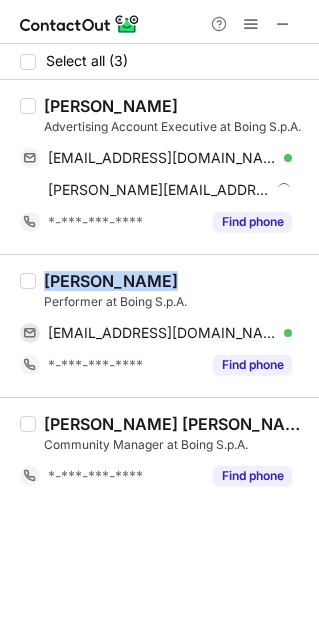 click on "Alessandro D'Amico Performer at Boing S.p.A. alessandrodamico1995@gmail.com Verified Send email Copy *-***-***-**** Find phone" at bounding box center (159, 325) 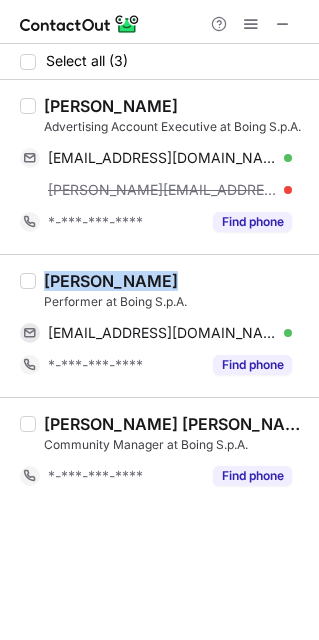 copy on "Alessandro D'Amico" 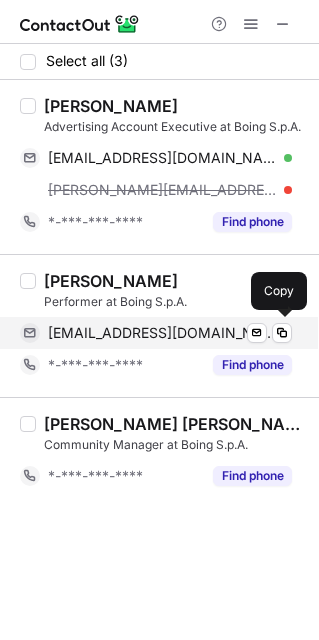 click on "alessandrodamico1995@gmail.com" at bounding box center (162, 333) 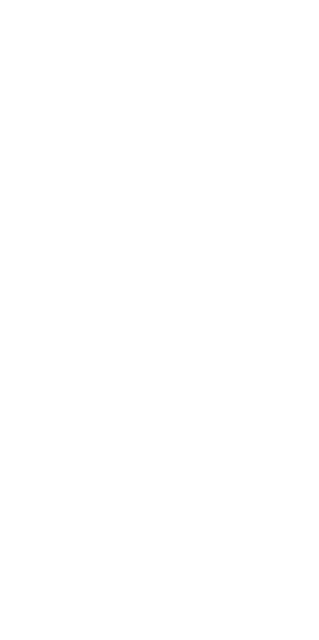 scroll, scrollTop: 0, scrollLeft: 0, axis: both 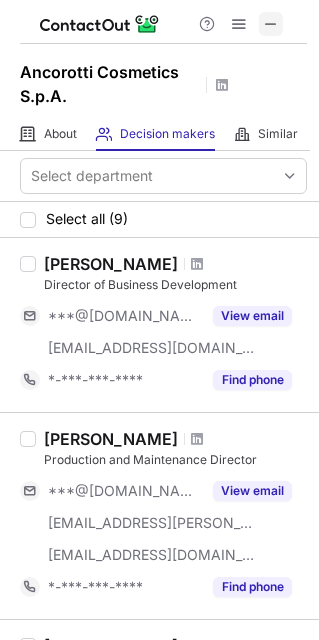 click at bounding box center (271, 24) 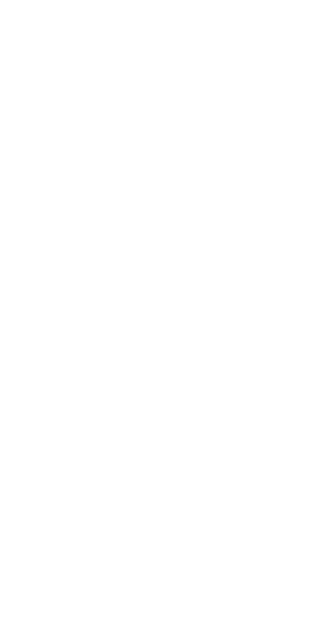 scroll, scrollTop: 0, scrollLeft: 0, axis: both 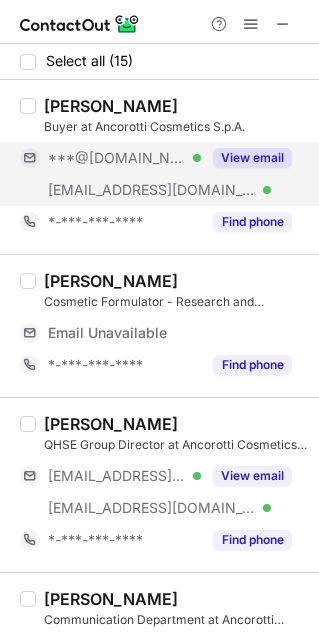 click on "[EMAIL_ADDRESS][DOMAIN_NAME]" at bounding box center [152, 190] 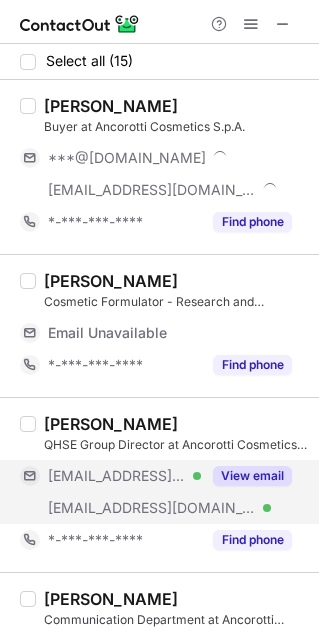 click on "[EMAIL_ADDRESS][DOMAIN_NAME] Verified" at bounding box center (110, 476) 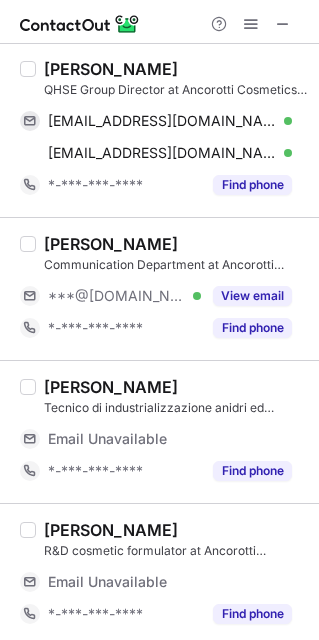 scroll, scrollTop: 357, scrollLeft: 0, axis: vertical 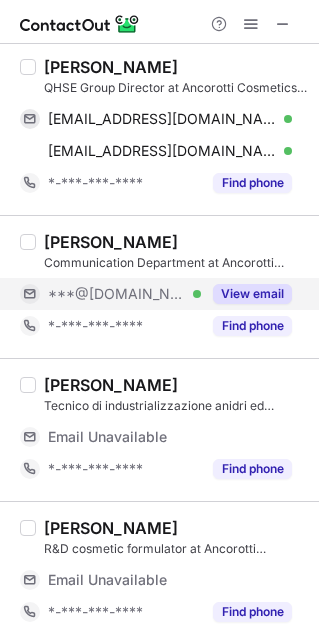 click on "***@[DOMAIN_NAME] Verified" at bounding box center [124, 294] 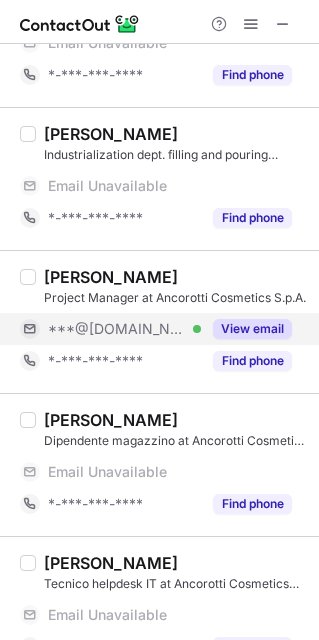 click on "***@live.com Verified" at bounding box center [110, 329] 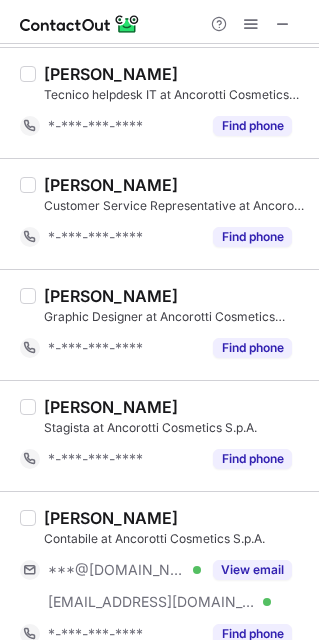 scroll, scrollTop: 1396, scrollLeft: 0, axis: vertical 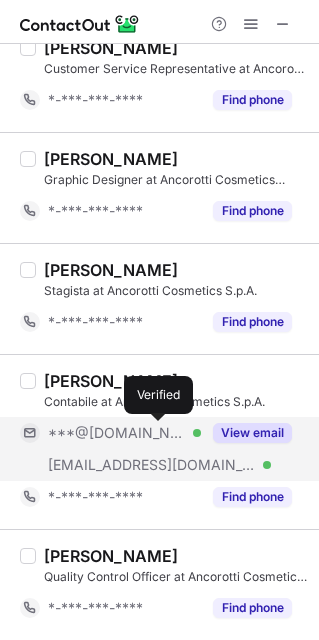 click at bounding box center [197, 433] 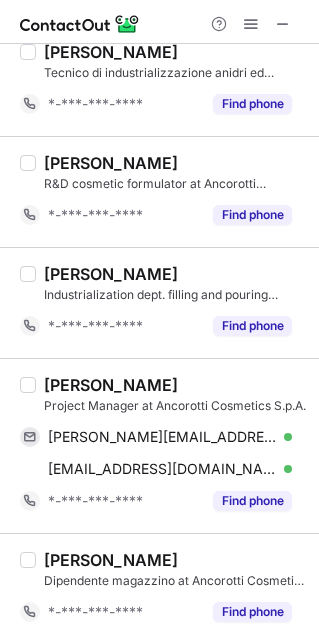 scroll, scrollTop: 0, scrollLeft: 0, axis: both 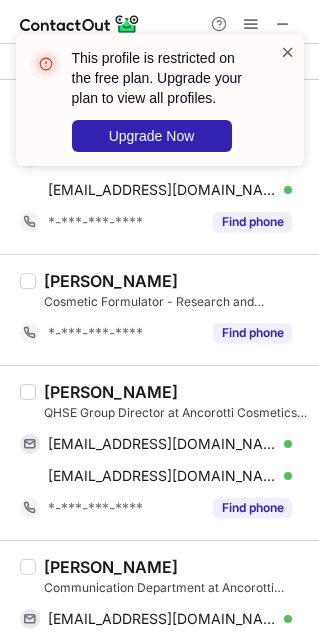 click at bounding box center (288, 52) 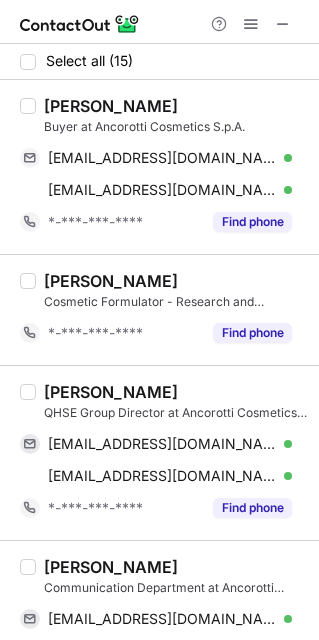 click on "Stefania Degiorgi" at bounding box center (111, 106) 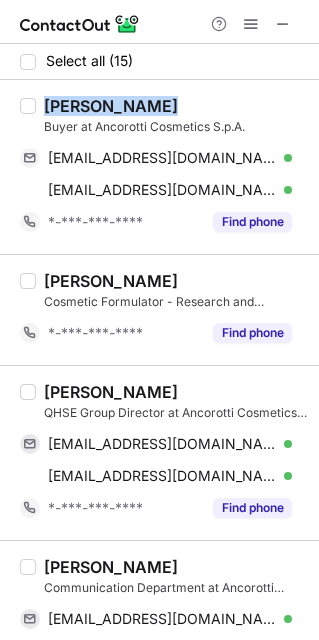 click on "Stefania Degiorgi" at bounding box center [111, 106] 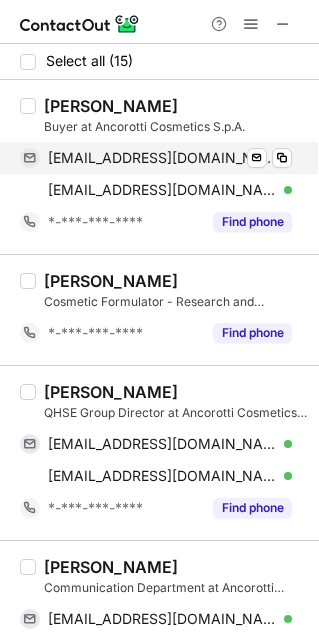 click on "stefaniadegiorgi95@gmail.com Verified Send email Copy" at bounding box center [156, 158] 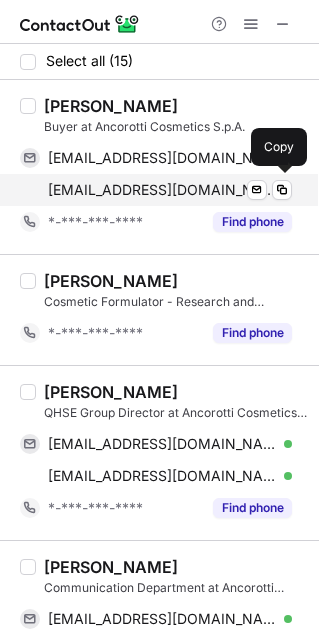 click on "sdegiorgi@ancorotticosmetics.com" at bounding box center (162, 190) 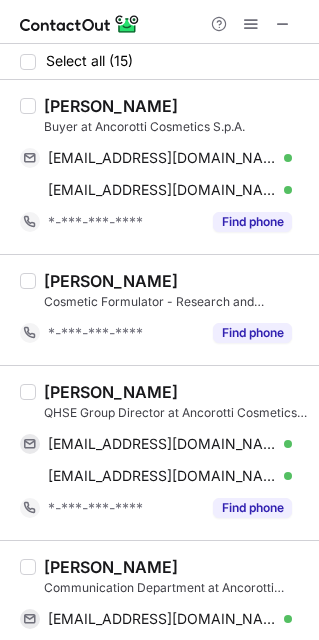 click on "Stefano Bassi" at bounding box center (111, 392) 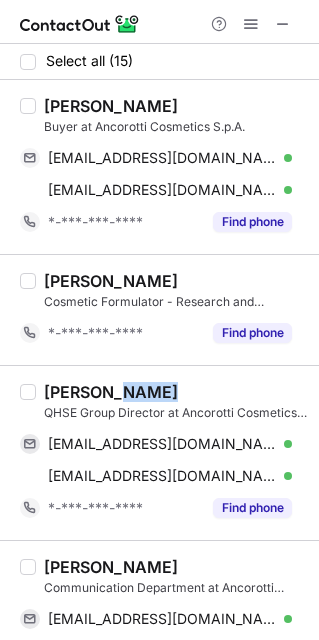 click on "Stefano Bassi" at bounding box center (111, 392) 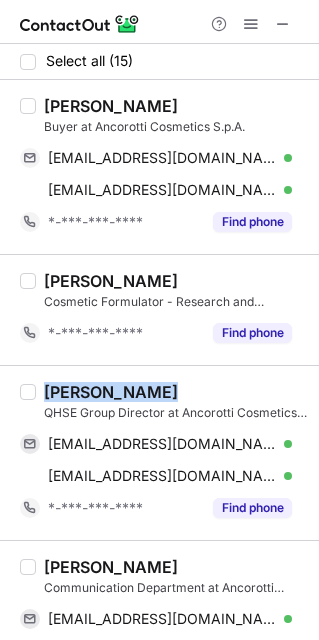 click on "Stefano Bassi" at bounding box center (111, 392) 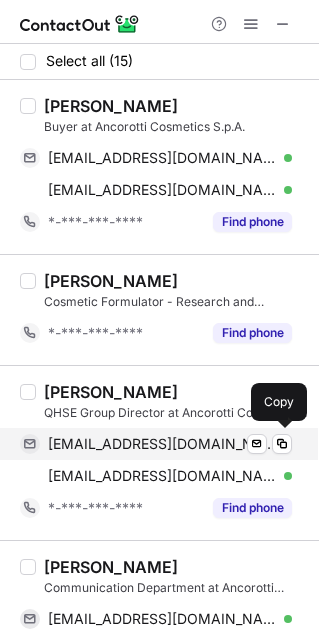 click on "stefanoalessandrobassi@inwind.it" at bounding box center [162, 444] 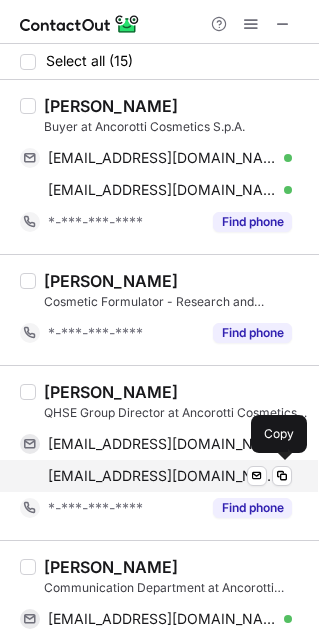 click on "sbassi@ancorotticosmetics.com" at bounding box center (162, 476) 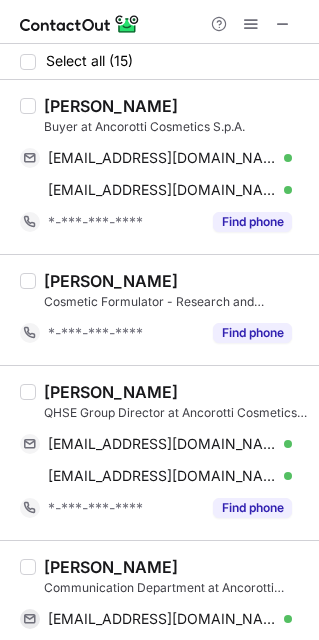click on "QHSE Group Director at Ancorotti Cosmetics S.p.A." at bounding box center (175, 413) 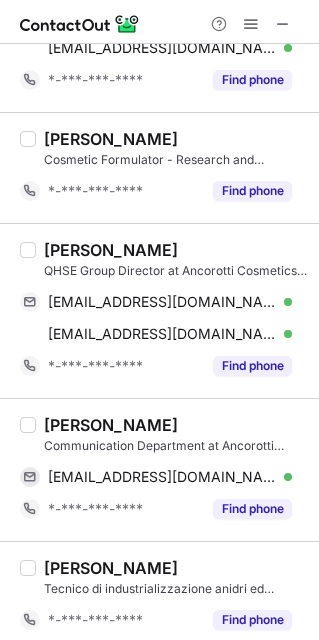 scroll, scrollTop: 148, scrollLeft: 0, axis: vertical 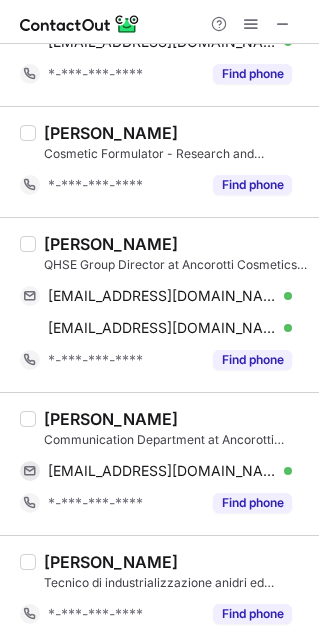 click on "Marta Pagani" at bounding box center (111, 419) 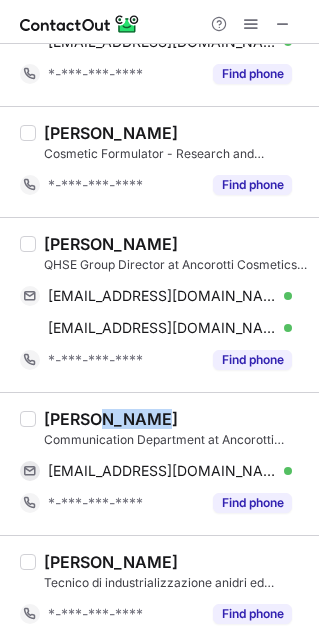 click on "Marta Pagani" at bounding box center [111, 419] 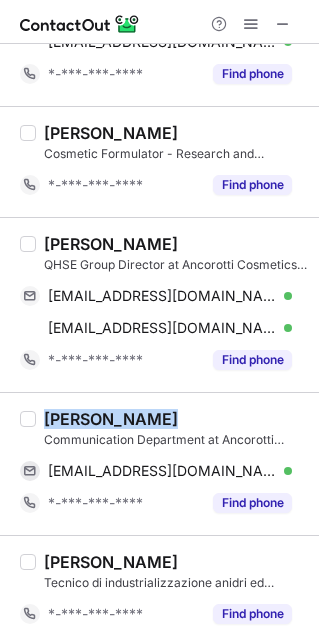 click on "Marta Pagani" at bounding box center (111, 419) 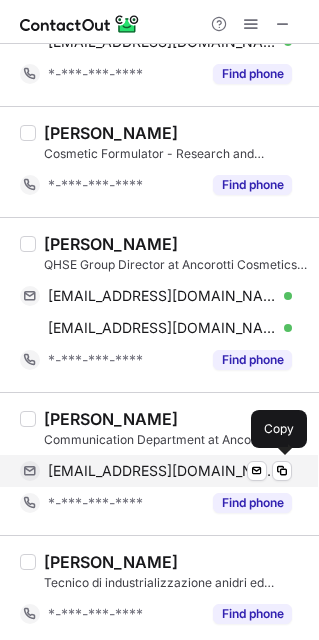 click on "martappagani@gmail.com" at bounding box center (162, 471) 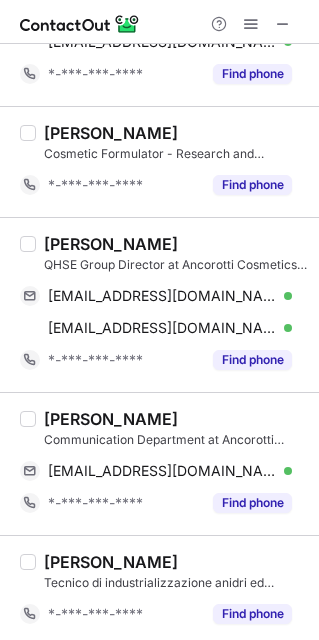 click on "Marta Pagani" at bounding box center (175, 419) 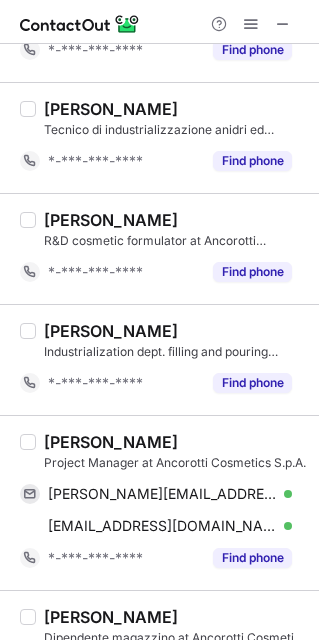scroll, scrollTop: 712, scrollLeft: 0, axis: vertical 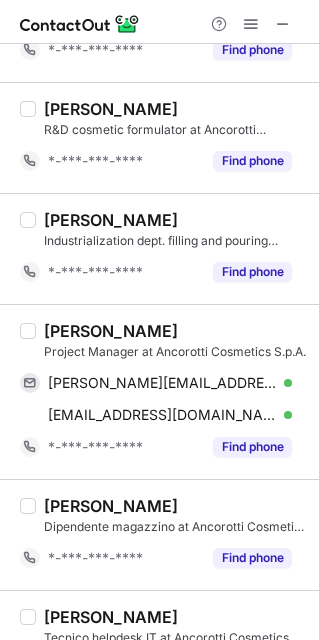 click on "Francesca Bellani" at bounding box center [111, 331] 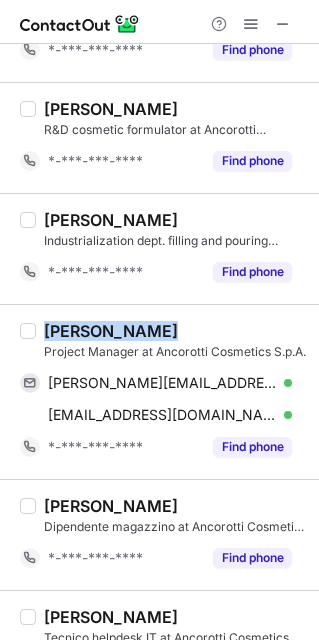 click on "Francesca Bellani" at bounding box center (111, 331) 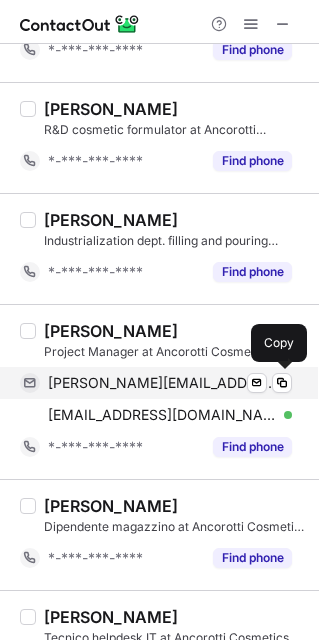 click on "f.bellani@live.com Verified Send email Copy" at bounding box center [156, 383] 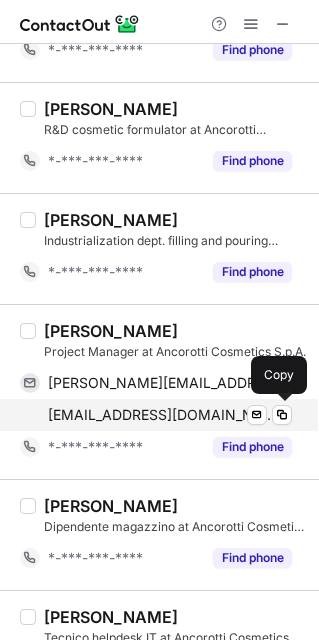 click on "fbellani@ancorotticosmetics.com" at bounding box center [162, 415] 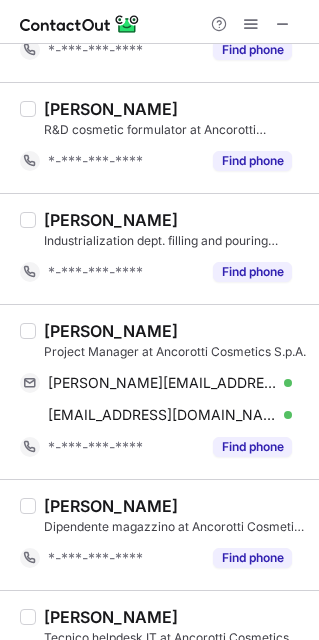 click on "Fabio Morandi" at bounding box center [111, 506] 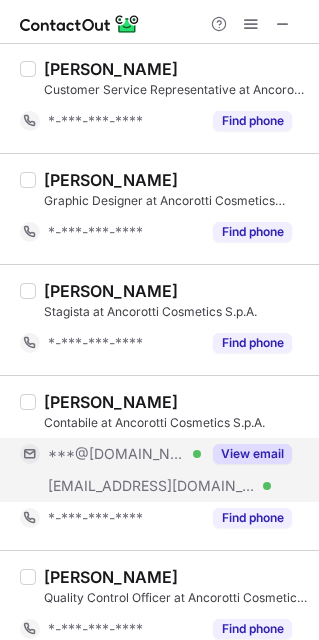 scroll, scrollTop: 1396, scrollLeft: 0, axis: vertical 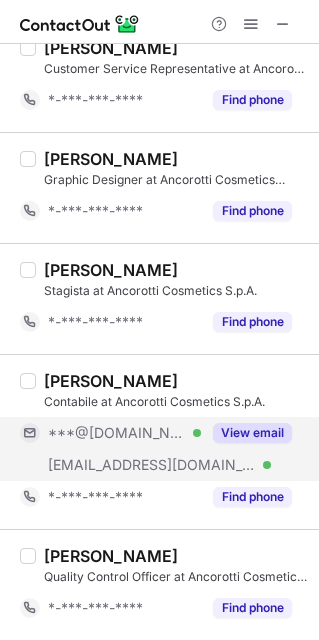 click on "***@[DOMAIN_NAME]" at bounding box center (117, 433) 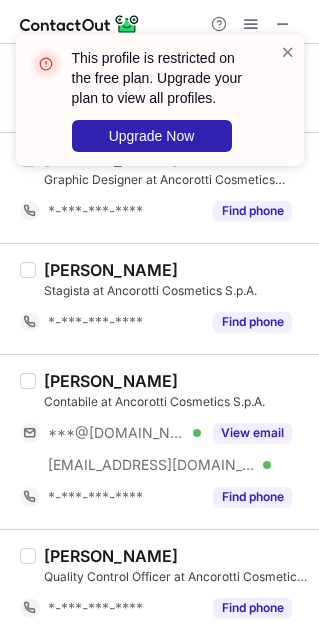 click on "abhishek ranjan Quality Control Officer at Ancorotti Cosmetics S.p.A. *-***-***-**** Find phone" at bounding box center [159, 584] 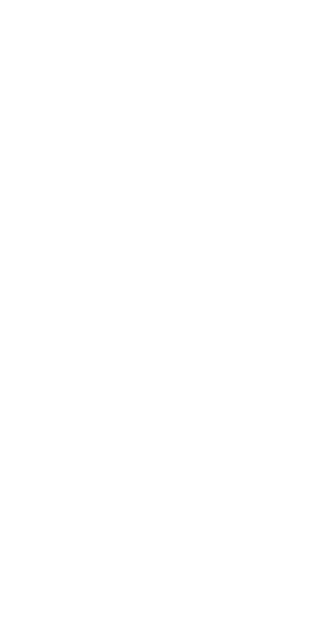 scroll, scrollTop: 0, scrollLeft: 0, axis: both 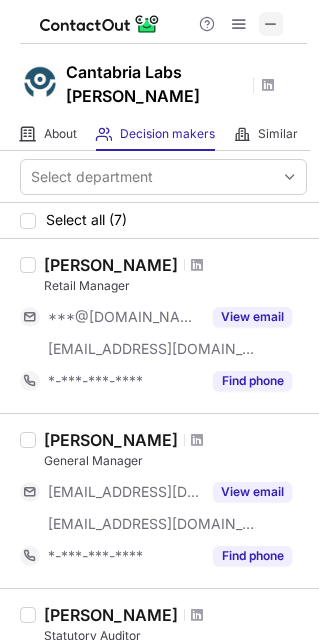 click at bounding box center (271, 24) 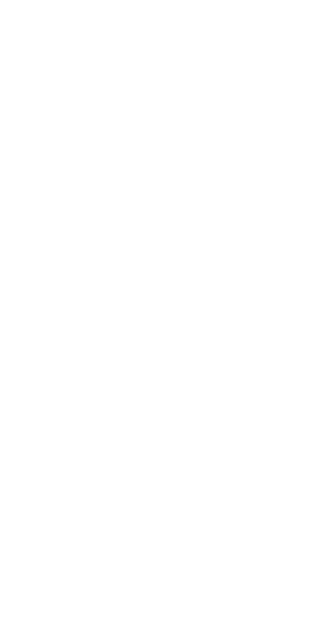 scroll, scrollTop: 0, scrollLeft: 0, axis: both 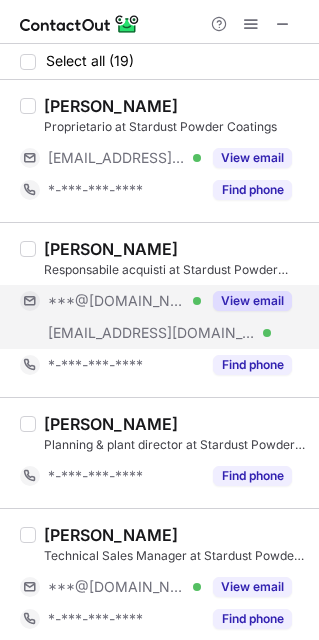 click on "[EMAIL_ADDRESS][DOMAIN_NAME]" at bounding box center (152, 333) 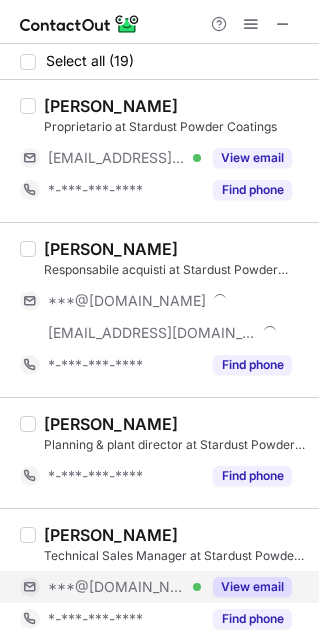 click on "***@[DOMAIN_NAME] Verified" at bounding box center [124, 587] 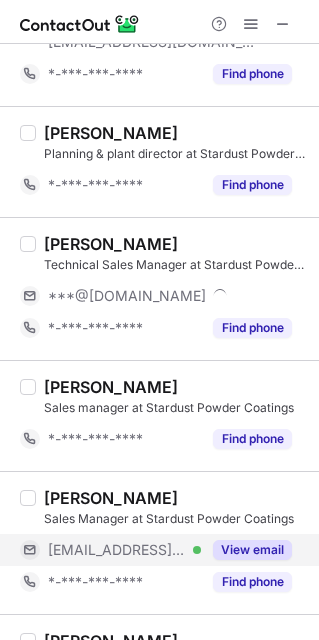 scroll, scrollTop: 294, scrollLeft: 0, axis: vertical 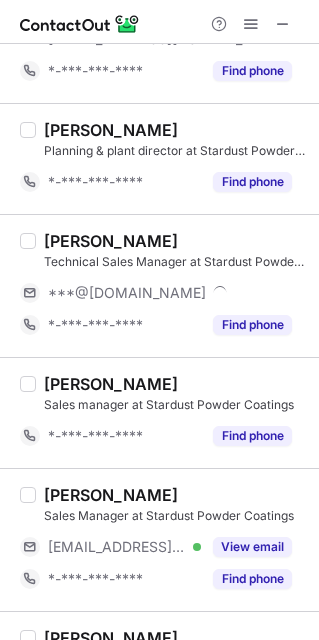 click on "Sales Manager at Stardust Powder Coatings" at bounding box center (175, 516) 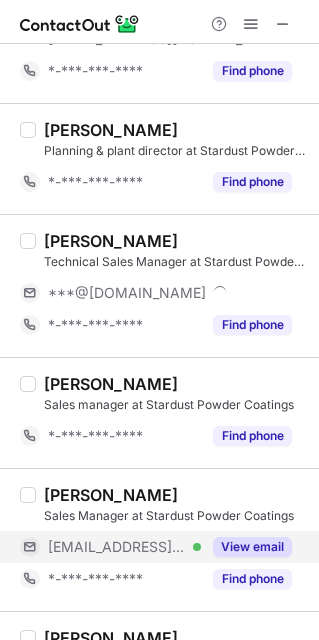 click on "***@stardust72.com Verified" at bounding box center (110, 547) 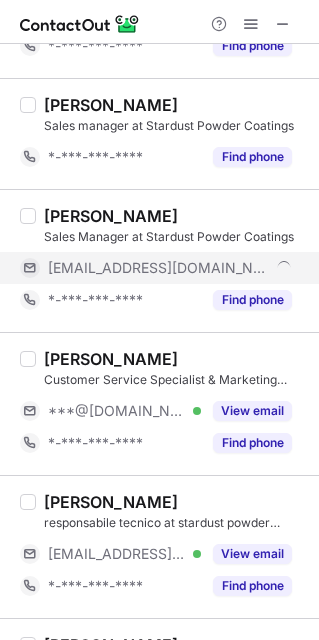 scroll, scrollTop: 577, scrollLeft: 0, axis: vertical 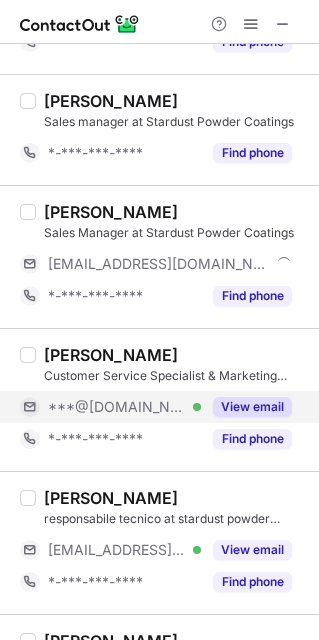 click on "***@[DOMAIN_NAME]" at bounding box center (117, 407) 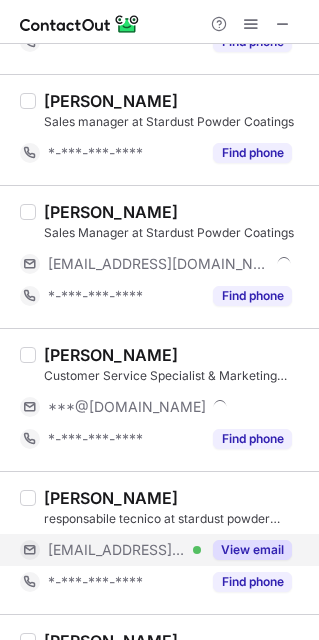 click on "***@stardust72.com" at bounding box center (117, 550) 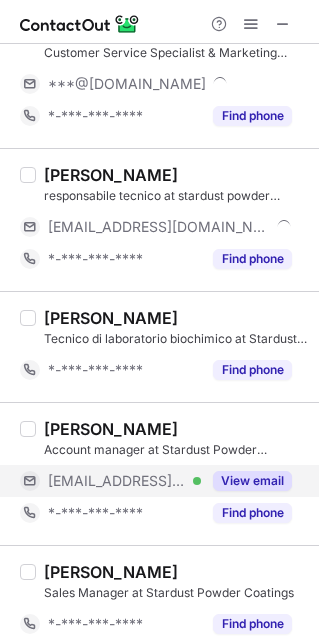 scroll, scrollTop: 904, scrollLeft: 0, axis: vertical 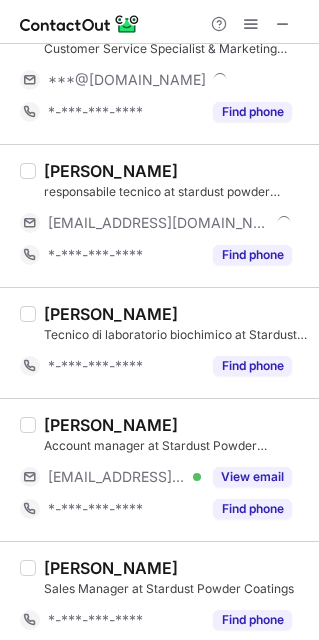 click on "Andrea Zanchetta Account manager at Stardust Powder Coatings ***@stardust72.com Verified View email *-***-***-**** Find phone" at bounding box center [171, 470] 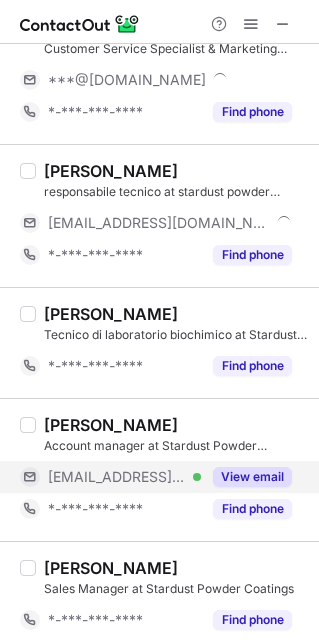 click on "***@stardust72.com Verified" at bounding box center (110, 477) 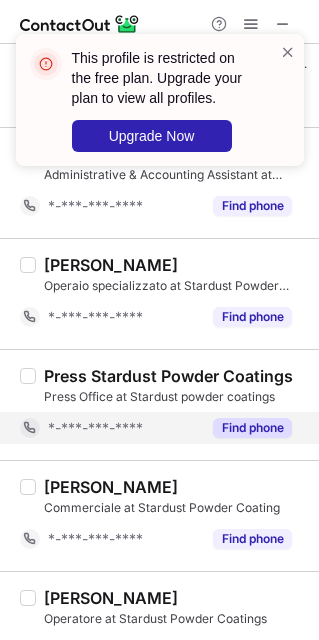 scroll, scrollTop: 1843, scrollLeft: 0, axis: vertical 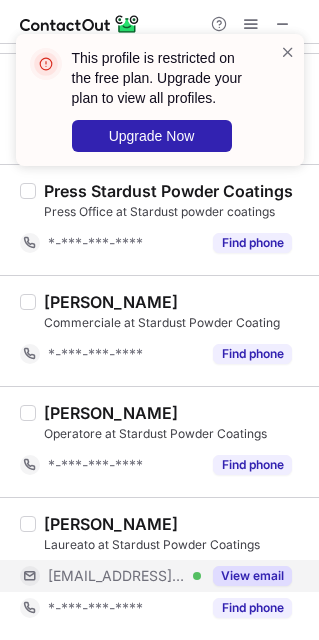 click on "***@stardust72.com Verified" at bounding box center [110, 576] 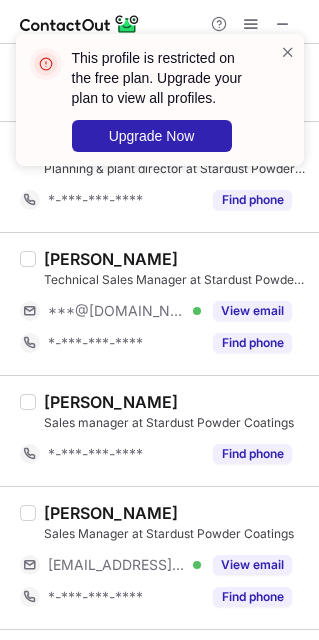 scroll, scrollTop: 0, scrollLeft: 0, axis: both 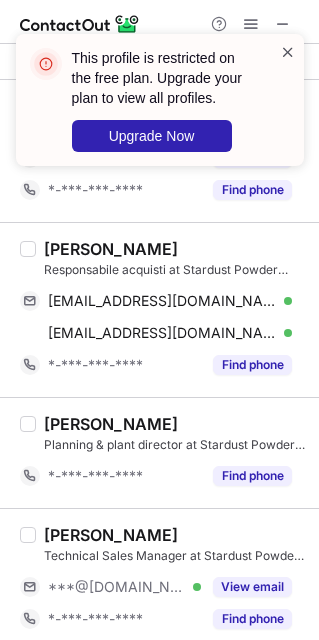 click at bounding box center [288, 52] 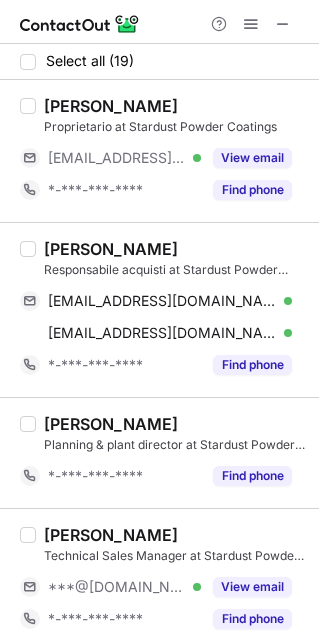 click on "Lea Monachesi" at bounding box center (111, 249) 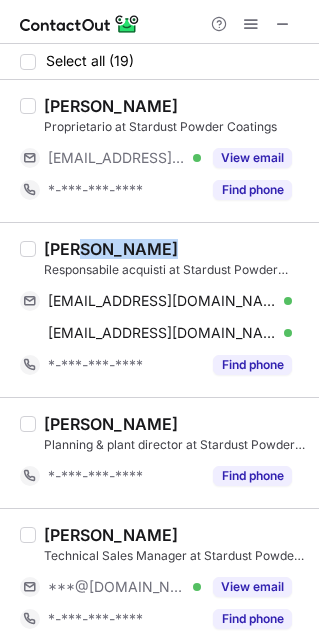 click on "Lea Monachesi" at bounding box center (111, 249) 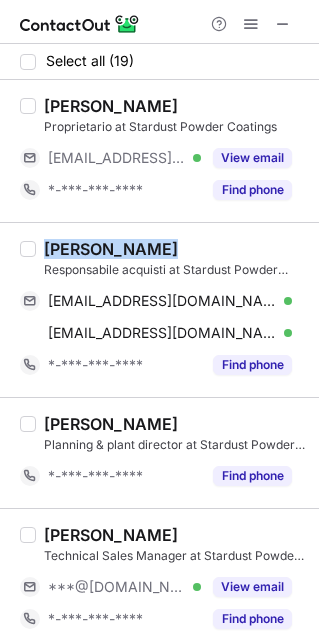 click on "Lea Monachesi" at bounding box center [111, 249] 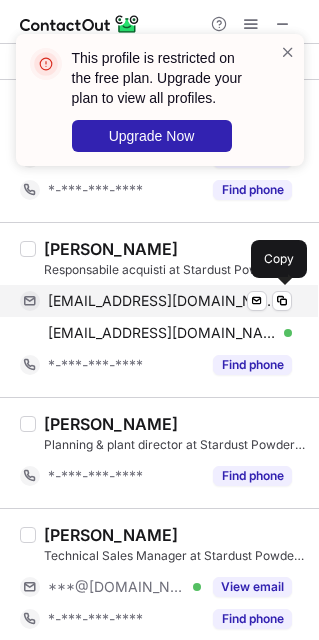 click on "leamonachesi@gmail.com" at bounding box center [162, 301] 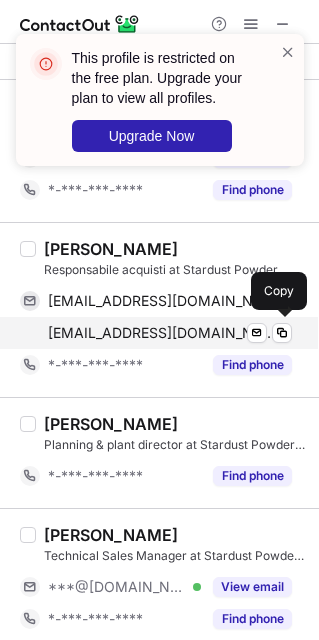 click on "lea@stardust72.com" at bounding box center (162, 333) 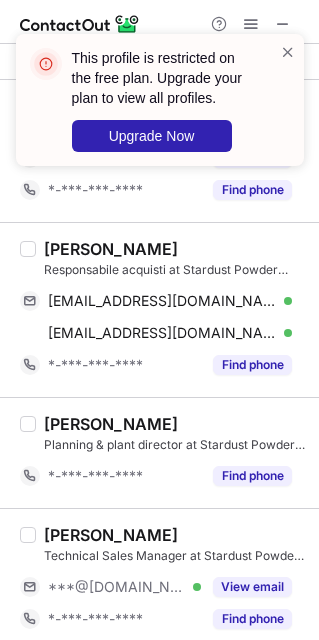 click on "Technical Sales Manager at Stardust Powder Coatings" at bounding box center (175, 556) 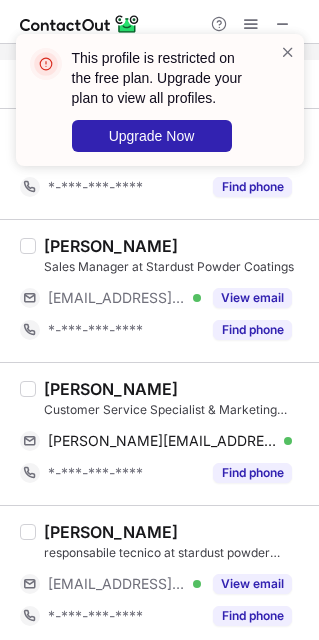 scroll, scrollTop: 544, scrollLeft: 0, axis: vertical 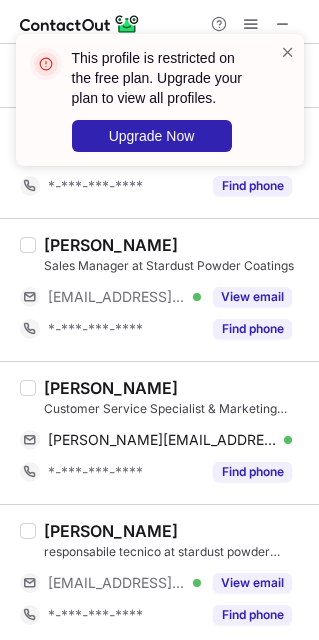 click on "Claudia Bellotta" at bounding box center [111, 388] 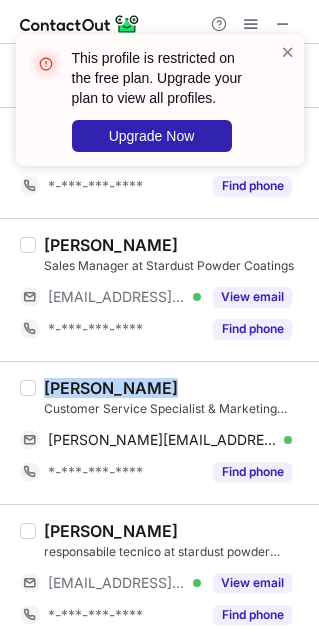 click on "Claudia Bellotta" at bounding box center (111, 388) 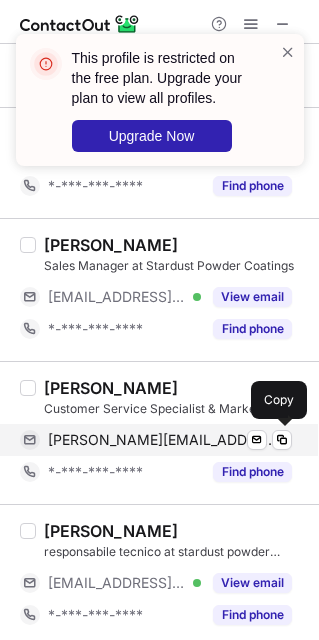 click on "claudiabell@hotmail.it" at bounding box center (162, 440) 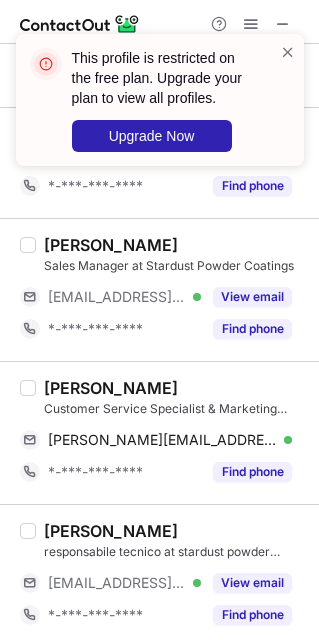 click on "giacomo bergamaschi responsabile tecnico at stardust powder coatings ***@stardust72.com Verified View email *-***-***-**** Find phone" at bounding box center (159, 575) 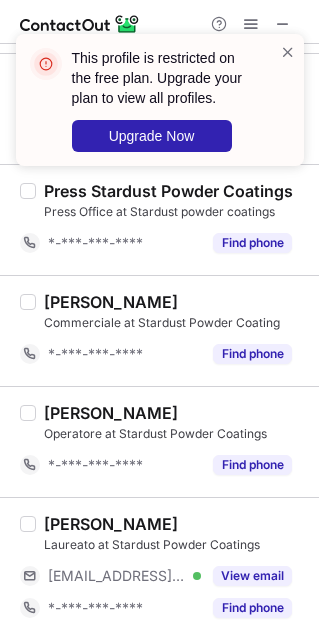 scroll, scrollTop: 1843, scrollLeft: 0, axis: vertical 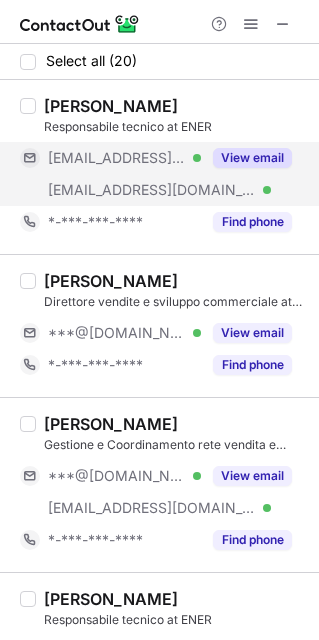 click on "[EMAIL_ADDRESS][DOMAIN_NAME] Verified" at bounding box center [110, 158] 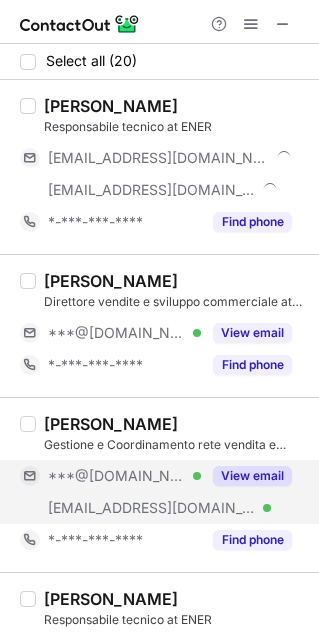 click on "***@[DOMAIN_NAME]" at bounding box center [117, 476] 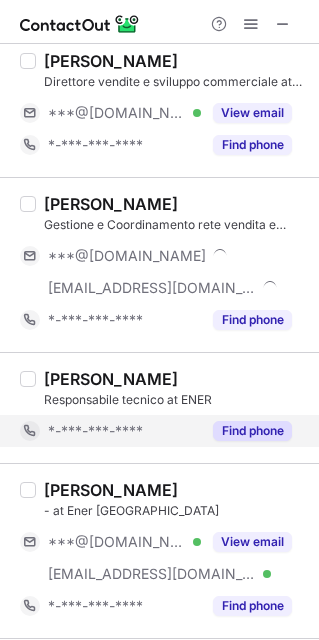 scroll, scrollTop: 222, scrollLeft: 0, axis: vertical 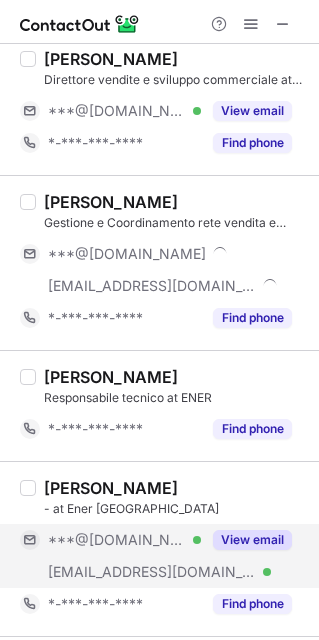 click on "***@energieitalia.com Verified" at bounding box center (110, 572) 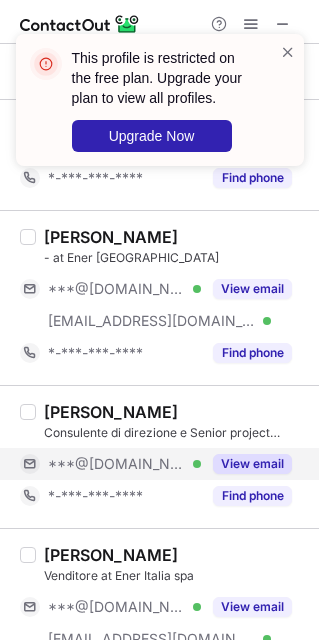 scroll, scrollTop: 442, scrollLeft: 0, axis: vertical 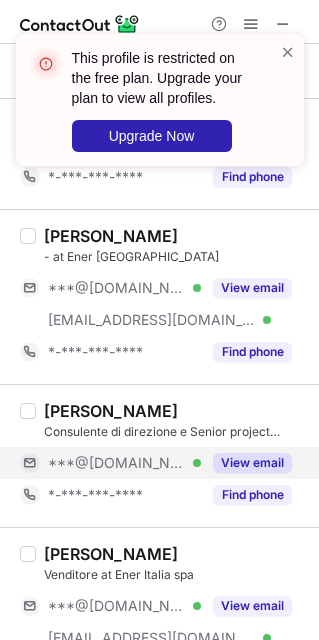click on "***@[DOMAIN_NAME]" at bounding box center [117, 463] 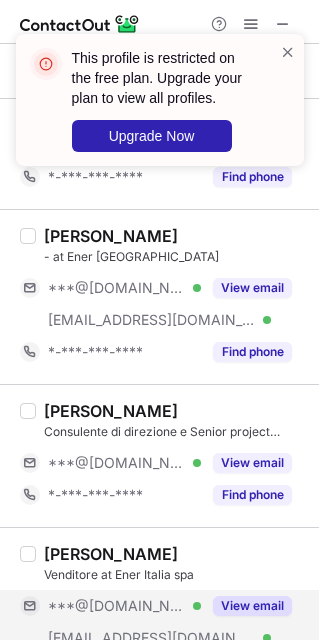 click on "***@gmail.com Verified" at bounding box center [110, 606] 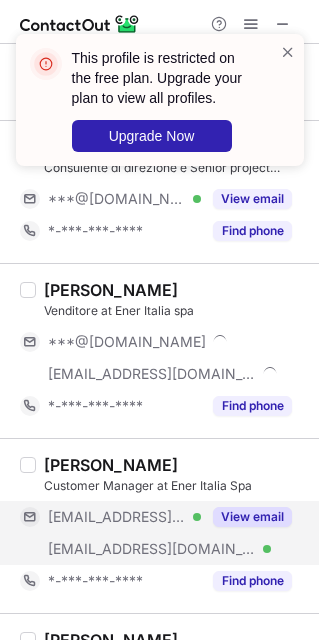 click on "***@libero.it Verified" at bounding box center (124, 517) 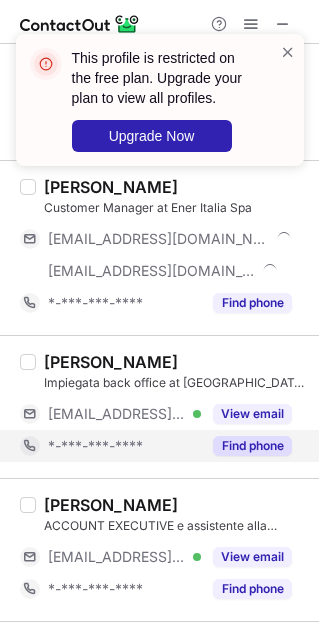 scroll, scrollTop: 985, scrollLeft: 0, axis: vertical 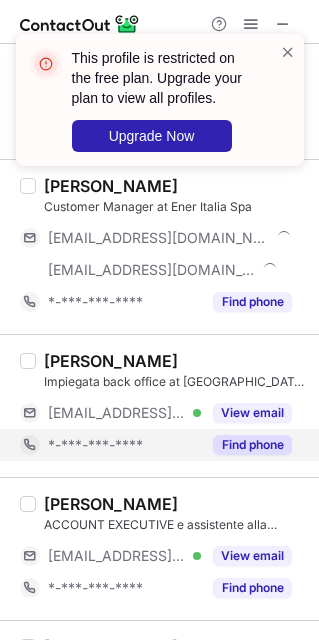 click on "***@energieitalia.com Verified" at bounding box center (110, 413) 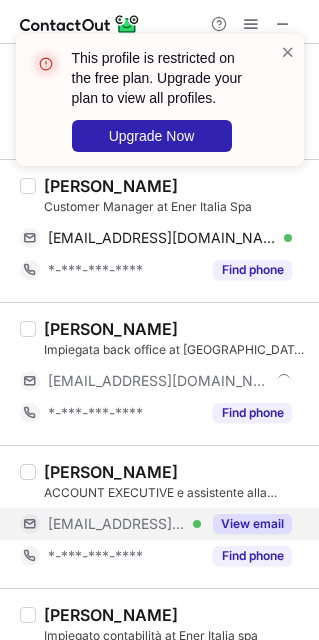 click on "***@energieitalia.com Verified" at bounding box center [110, 524] 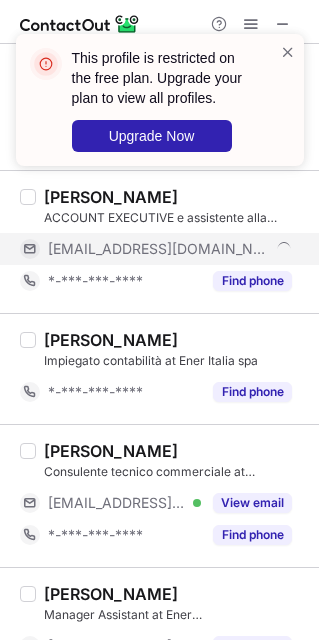 scroll, scrollTop: 1284, scrollLeft: 0, axis: vertical 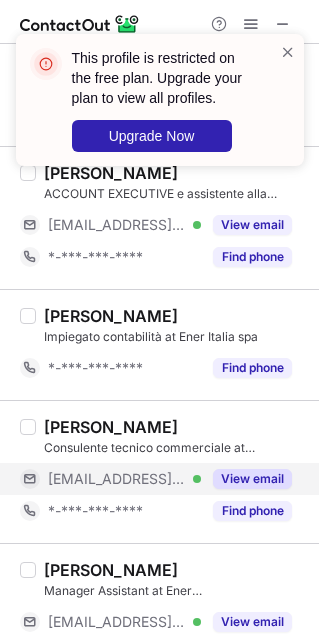 click on "***@energieitalia.com" at bounding box center (117, 479) 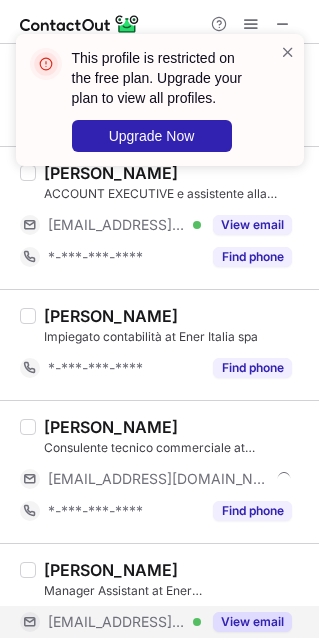 click on "***@energieitalia.com" at bounding box center [117, 622] 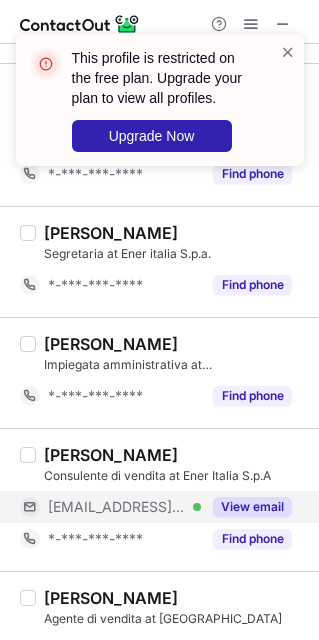 click on "***@energieitalia.com" at bounding box center (117, 507) 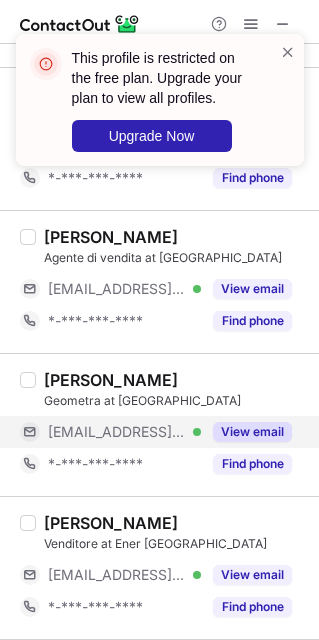 scroll, scrollTop: 2137, scrollLeft: 0, axis: vertical 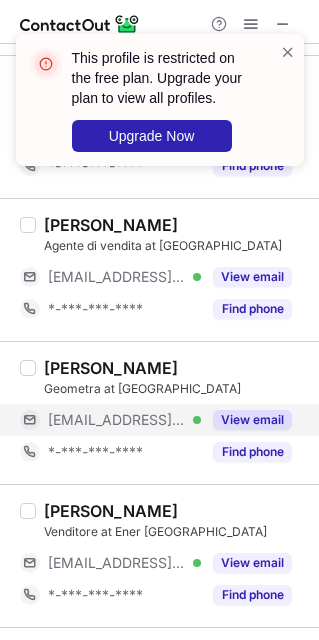 click on "***@energieitalia.com" at bounding box center (117, 420) 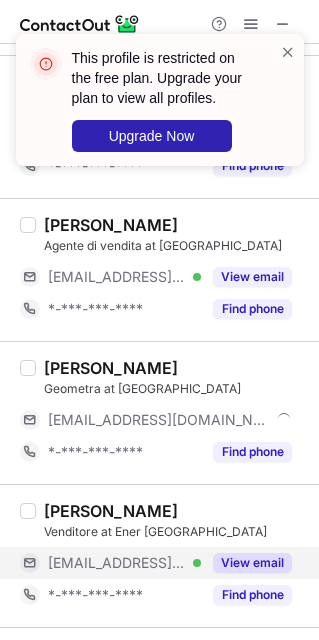 click on "***@energieitalia.com Verified" at bounding box center [110, 563] 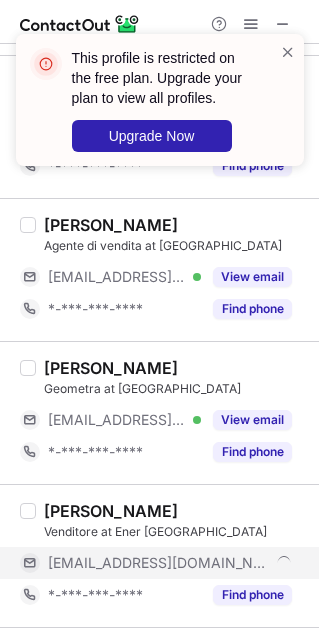 scroll, scrollTop: 2274, scrollLeft: 0, axis: vertical 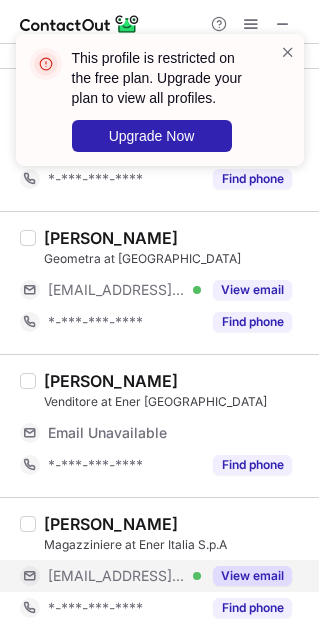 click on "***@energieitalia.com" at bounding box center (117, 576) 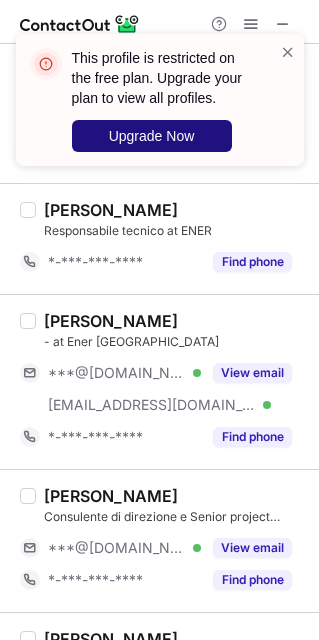 scroll, scrollTop: 282, scrollLeft: 0, axis: vertical 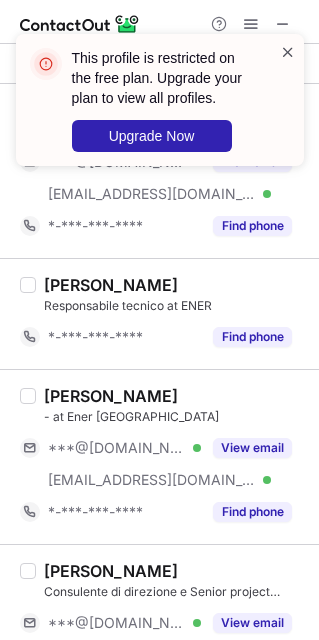 click at bounding box center (288, 52) 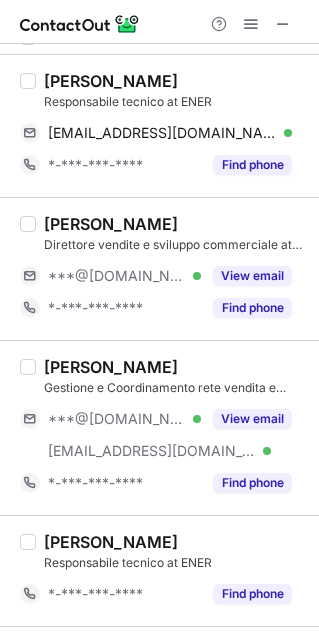 scroll, scrollTop: 0, scrollLeft: 0, axis: both 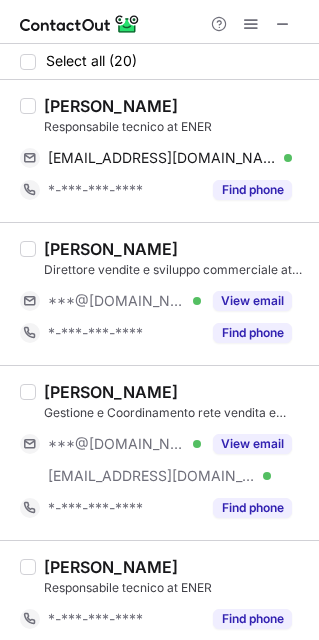 click on "Alessandro Cimitan Responsabile tecnico at ENER acimitan@email.it Verified Send email Copy *-***-***-**** Find phone" at bounding box center [159, 151] 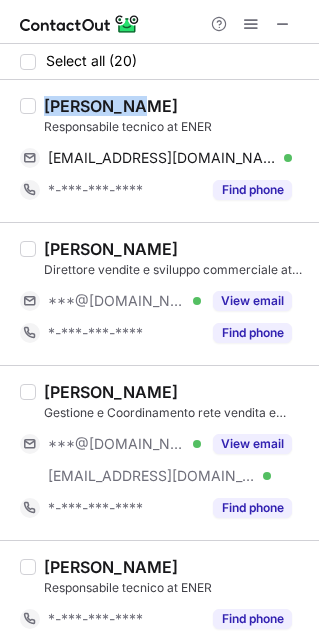 click on "Alessandro Cimitan Responsabile tecnico at ENER acimitan@email.it Verified Send email Copy *-***-***-**** Find phone" at bounding box center (159, 151) 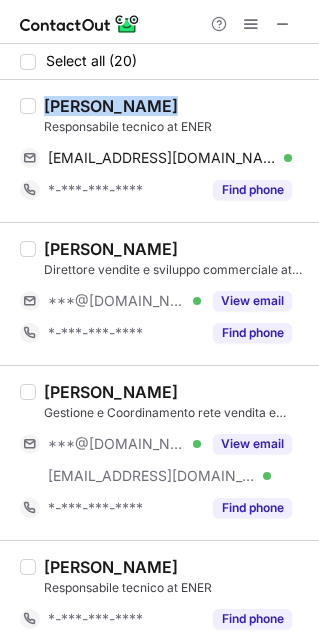 click on "Alessandro Cimitan" at bounding box center (111, 106) 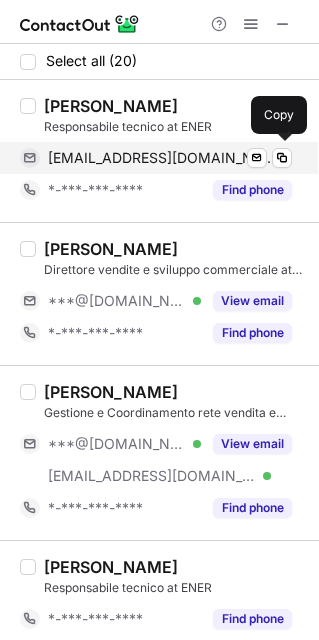 click on "acimitan@email.it" at bounding box center [162, 158] 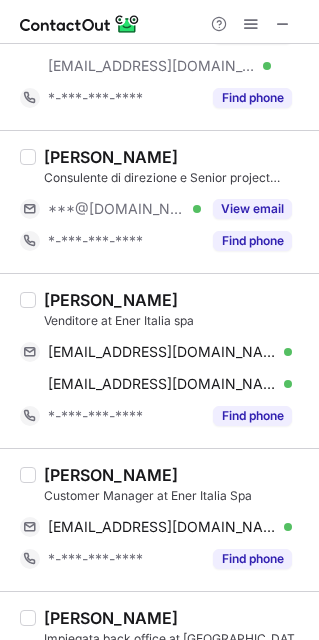 scroll, scrollTop: 699, scrollLeft: 0, axis: vertical 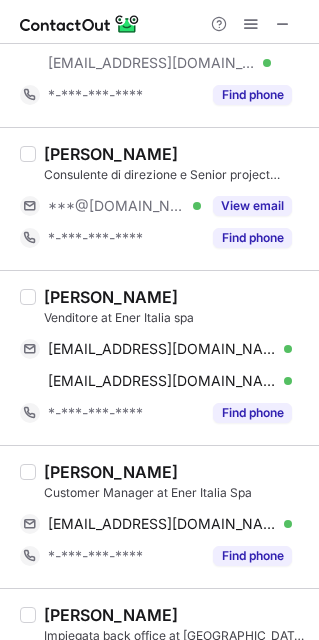 click on "Venditore at Ener Italia spa" at bounding box center (175, 318) 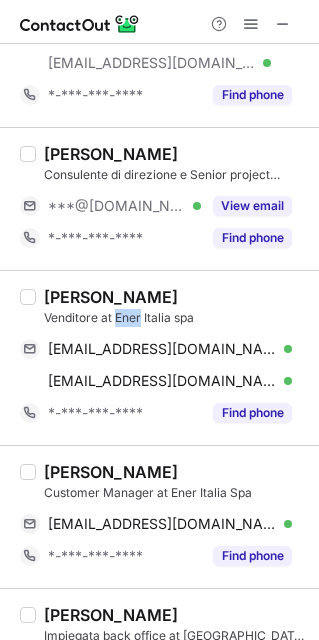 click on "Venditore at Ener Italia spa" at bounding box center (175, 318) 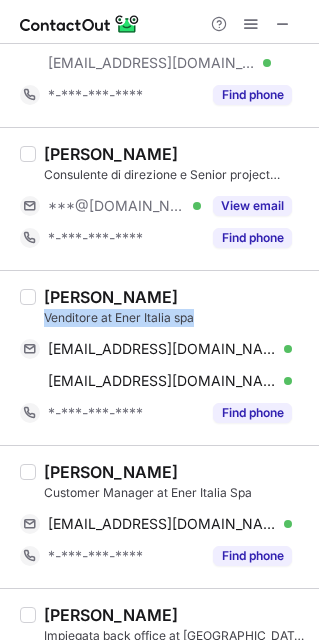 drag, startPoint x: 127, startPoint y: 315, endPoint x: 126, endPoint y: 303, distance: 12.0415945 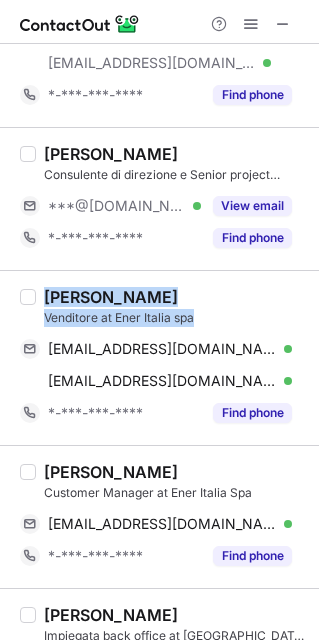 click on "Stefano Mantovani" at bounding box center (111, 297) 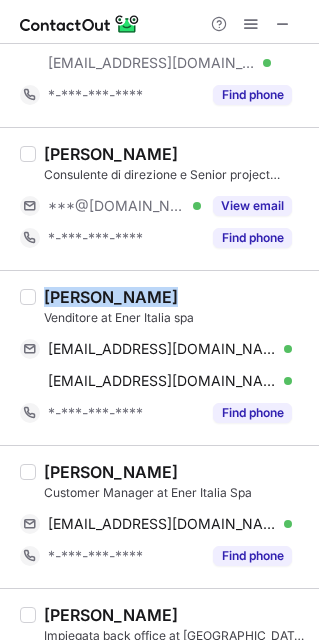 click on "Stefano Mantovani" at bounding box center (111, 297) 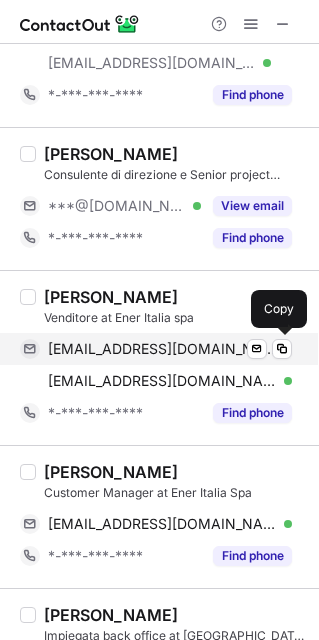 click on "stefymanto@gmail.com Verified Send email Copy" at bounding box center (156, 349) 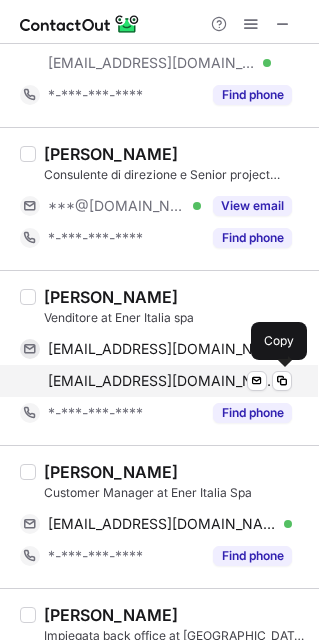 click on "smantovani@culligan.it" at bounding box center [162, 381] 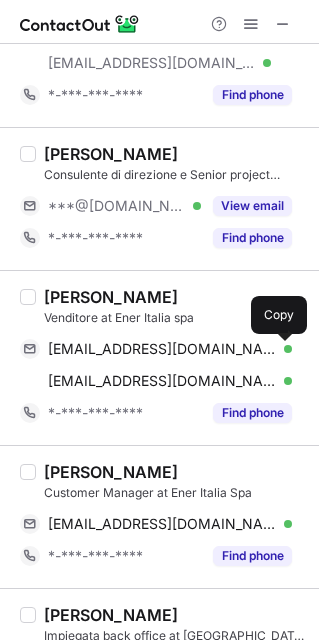 click on "Lea Veggetti" at bounding box center (111, 472) 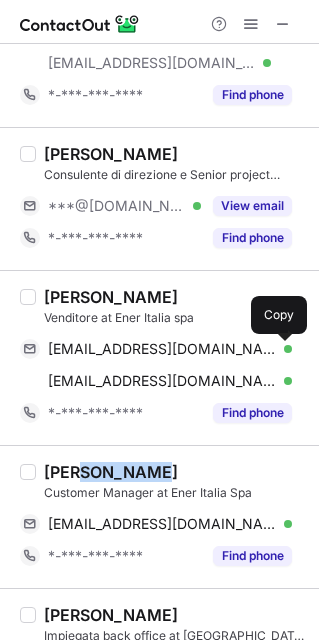 click on "Lea Veggetti" at bounding box center [111, 472] 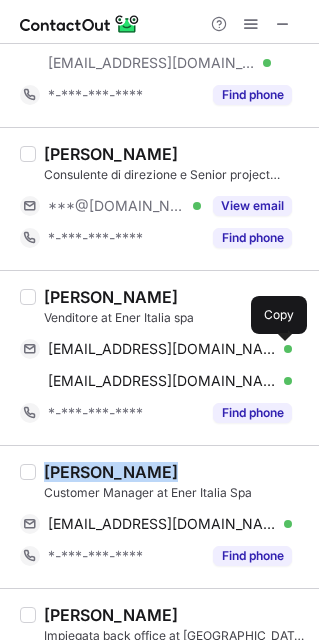 click on "Lea Veggetti" at bounding box center (111, 472) 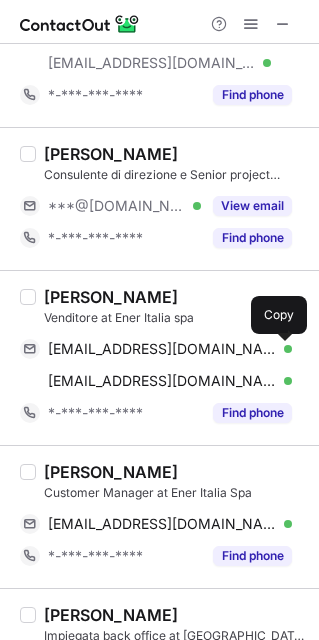 click on "Lea Veggetti Customer Manager at Ener Italia Spa veggettilea@libero.it Verified Send email Copy *-***-***-**** Find phone" at bounding box center [171, 517] 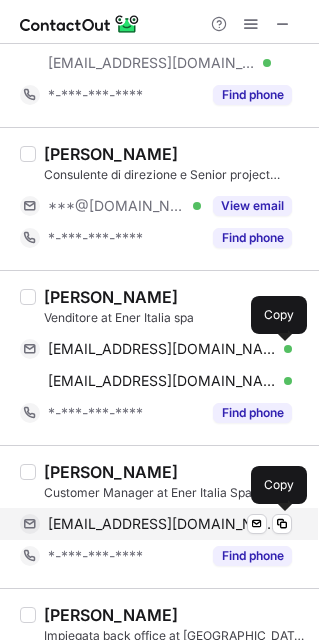 click on "veggettilea@libero.it" at bounding box center (162, 524) 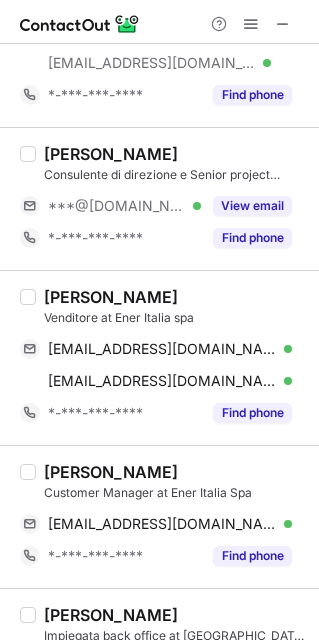 click on "Customer Manager at Ener Italia Spa" at bounding box center (175, 493) 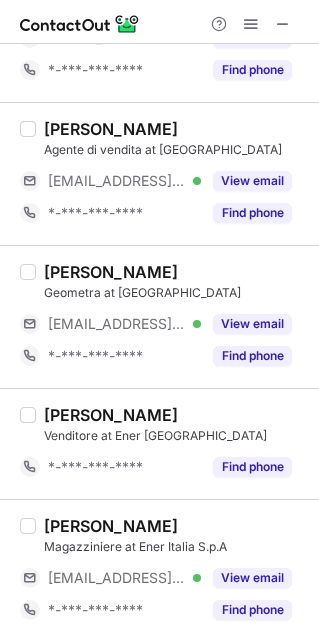 scroll, scrollTop: 2178, scrollLeft: 0, axis: vertical 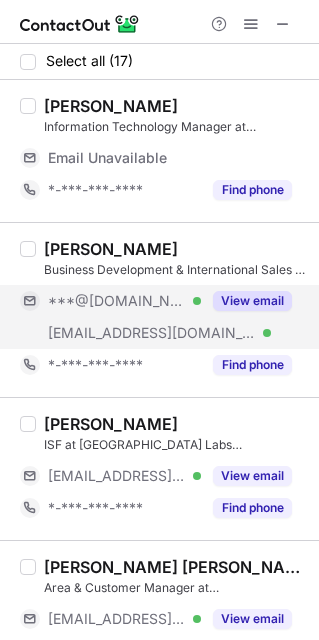 click on "[EMAIL_ADDRESS][DOMAIN_NAME] Verified" at bounding box center (110, 333) 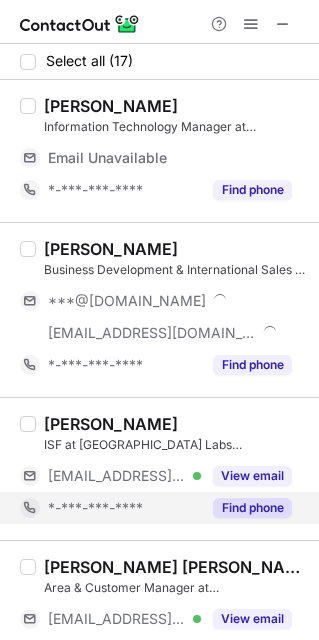 click on "*-***-***-****" at bounding box center (95, 508) 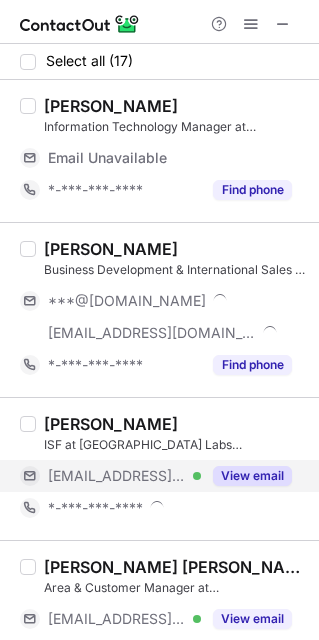 click on "[EMAIL_ADDRESS][DOMAIN_NAME]" at bounding box center (117, 476) 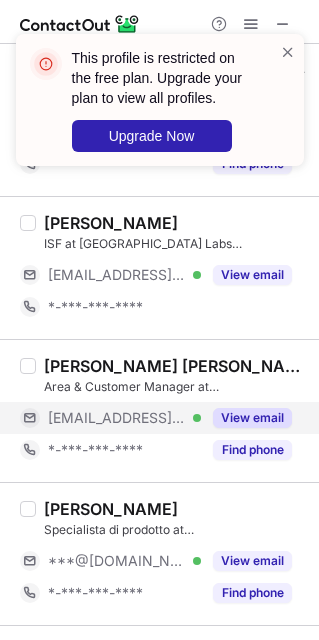 click on "[EMAIL_ADDRESS][DOMAIN_NAME]" at bounding box center (117, 418) 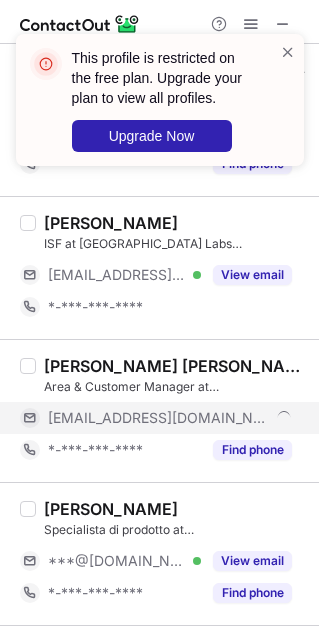 scroll, scrollTop: 202, scrollLeft: 0, axis: vertical 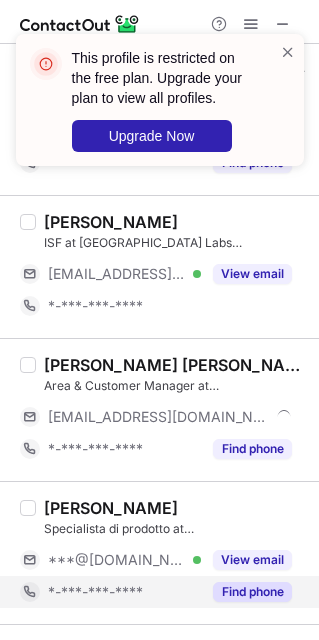 click on "*-***-***-****" at bounding box center [110, 592] 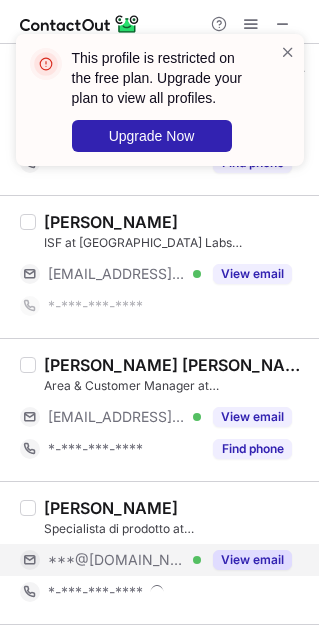 click on "***@[DOMAIN_NAME]" at bounding box center [117, 560] 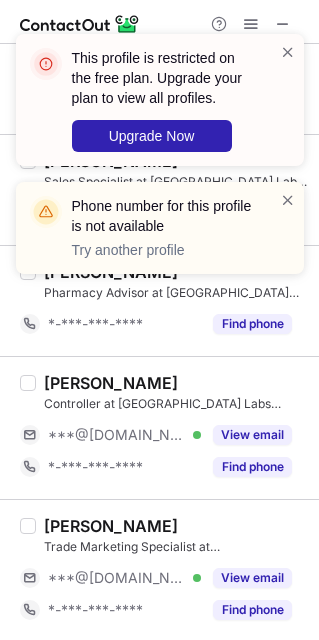 scroll, scrollTop: 631, scrollLeft: 0, axis: vertical 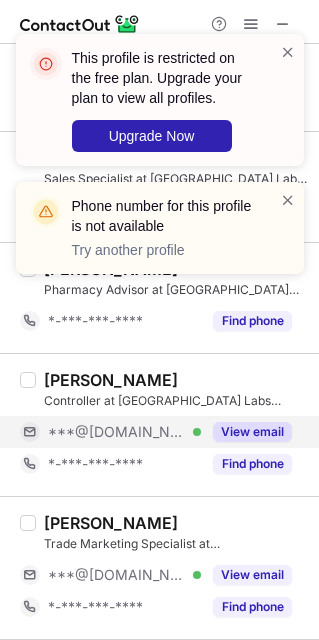 click on "***@[DOMAIN_NAME]" at bounding box center (117, 432) 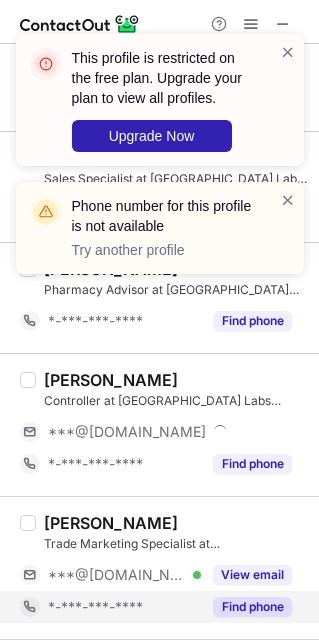 click on "*-***-***-****" at bounding box center (110, 607) 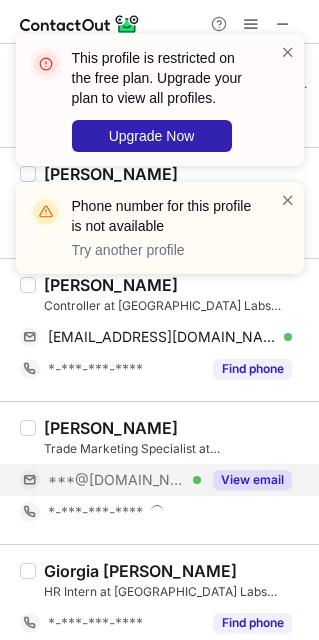 click on "***@[DOMAIN_NAME]" at bounding box center (117, 480) 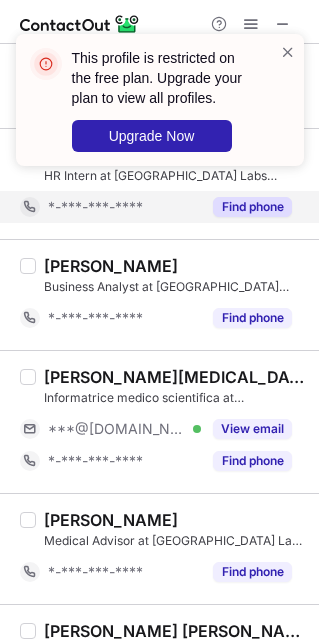 scroll, scrollTop: 1111, scrollLeft: 0, axis: vertical 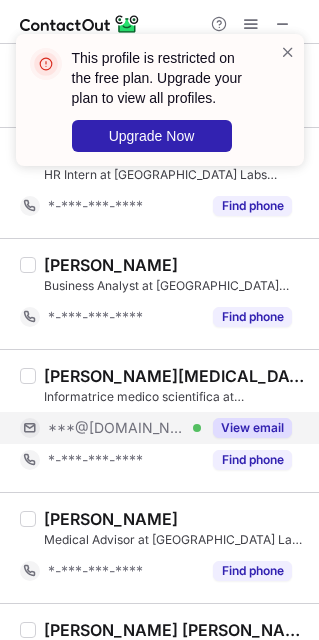 click on "***@[DOMAIN_NAME]" at bounding box center [117, 428] 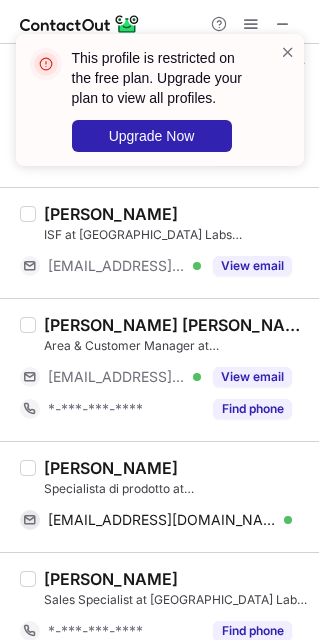 scroll, scrollTop: 0, scrollLeft: 0, axis: both 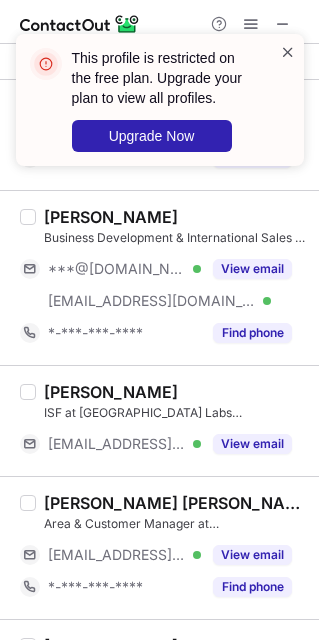 click at bounding box center [288, 52] 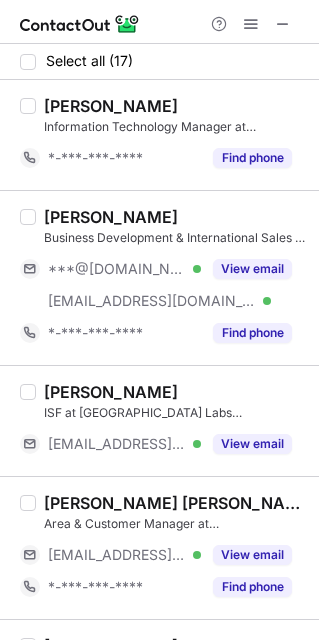 click on "Elena Gómez Rostra" at bounding box center [111, 217] 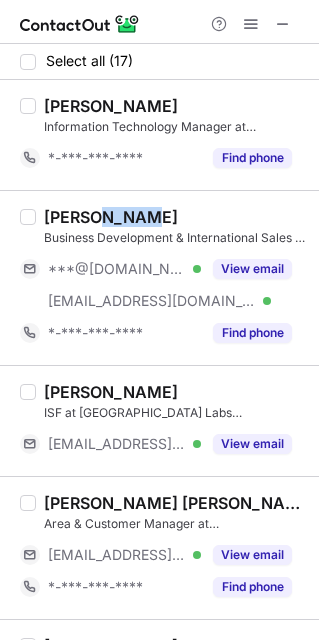 click on "Elena Gómez Rostra" at bounding box center [111, 217] 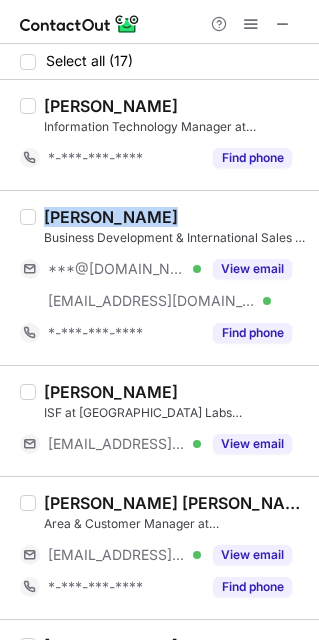click on "Elena Gómez Rostra" at bounding box center (111, 217) 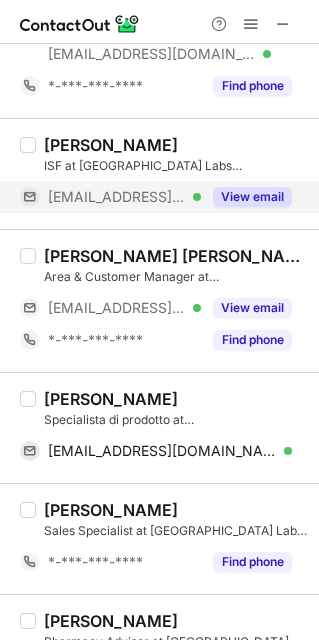 scroll, scrollTop: 255, scrollLeft: 0, axis: vertical 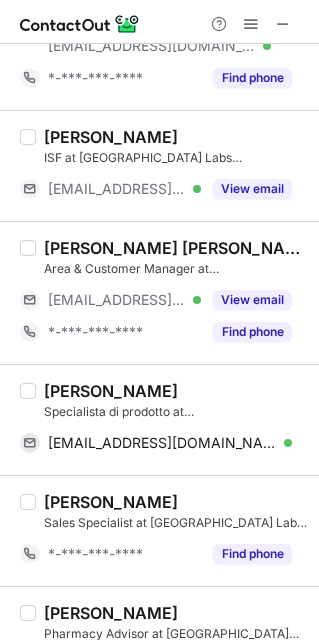 click on "Sabrina Stillo" at bounding box center (111, 391) 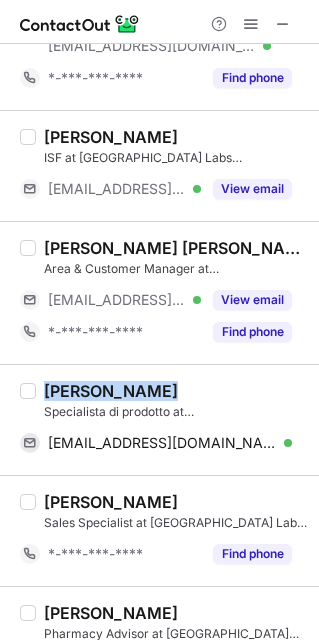 click on "Sabrina Stillo" at bounding box center [111, 391] 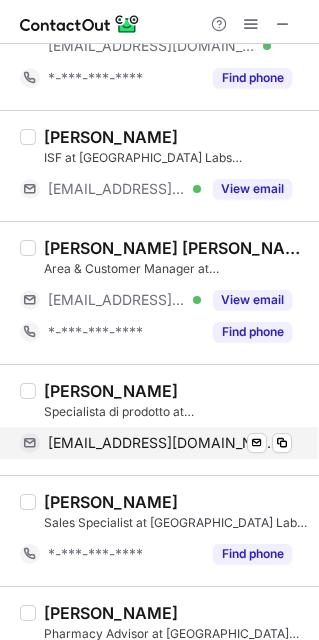 click on "sabrinastillo87@gmail.com Verified" at bounding box center [170, 443] 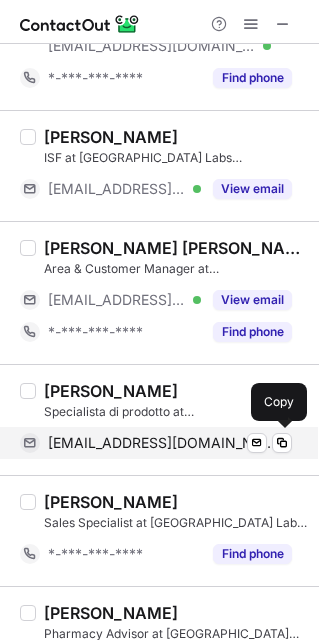click on "sabrinastillo87@gmail.com" at bounding box center (162, 443) 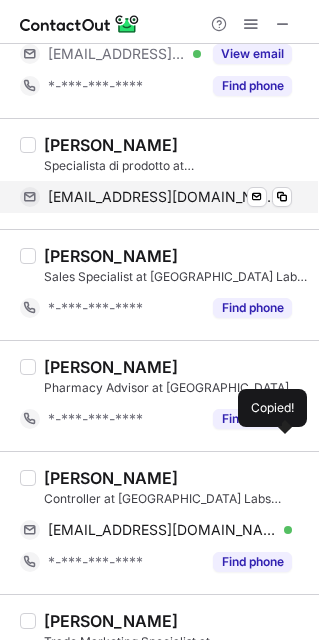 scroll, scrollTop: 552, scrollLeft: 0, axis: vertical 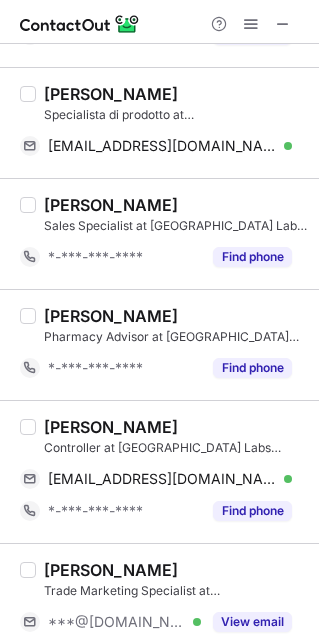 click on "Gianluigi Chiappa" at bounding box center [111, 427] 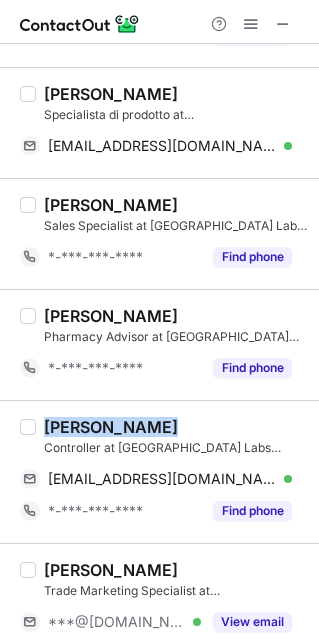 click on "Gianluigi Chiappa" at bounding box center [111, 427] 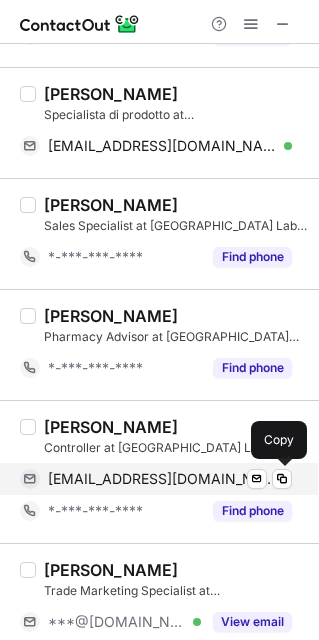 click on "gianluigi45@hotmail.it" at bounding box center [162, 479] 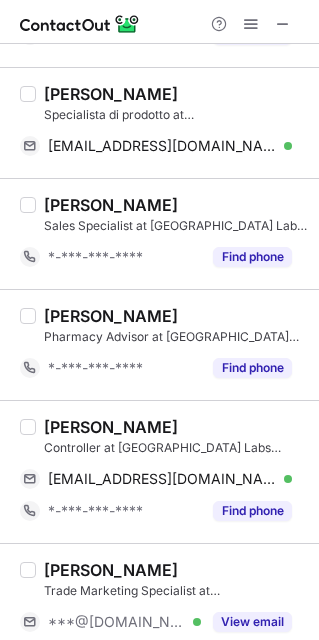 click on "Gianluigi Chiappa" at bounding box center [111, 427] 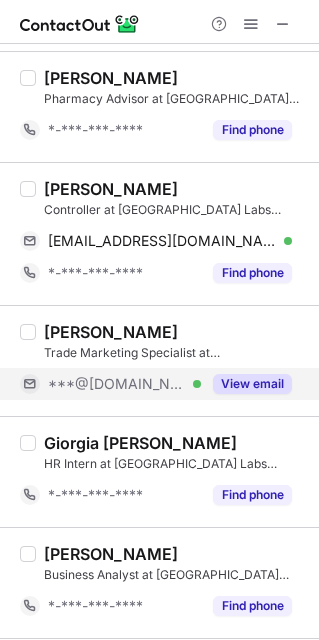 click on "***@[DOMAIN_NAME]" at bounding box center (117, 384) 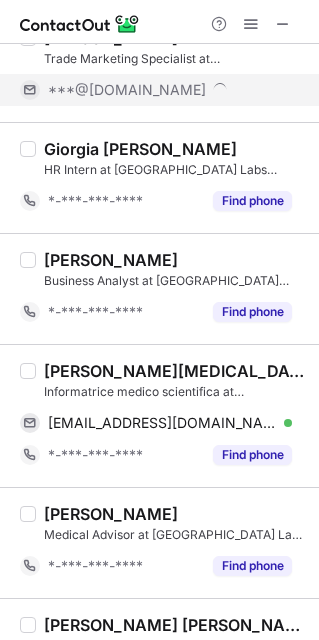 scroll, scrollTop: 1087, scrollLeft: 0, axis: vertical 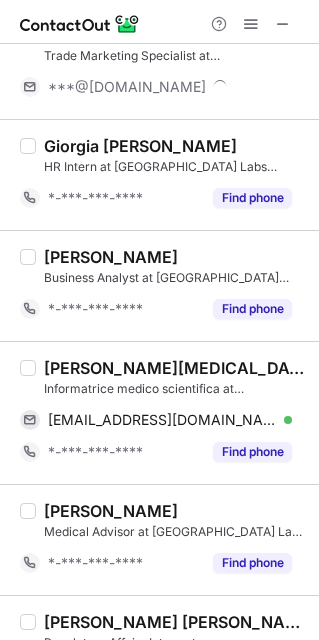 click on "Francesca Provera" at bounding box center [175, 368] 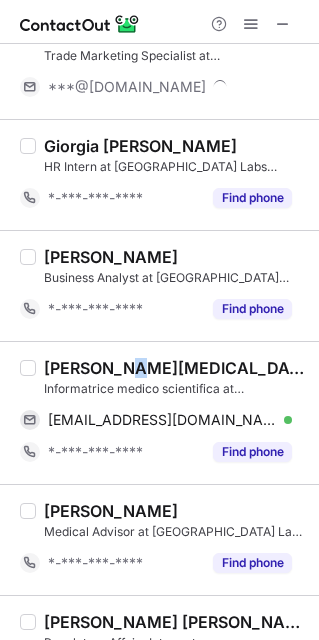 click on "Francesca Provera" at bounding box center [175, 368] 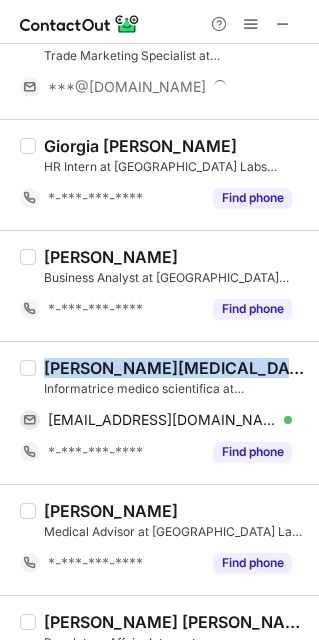 click on "Francesca Provera" at bounding box center (175, 368) 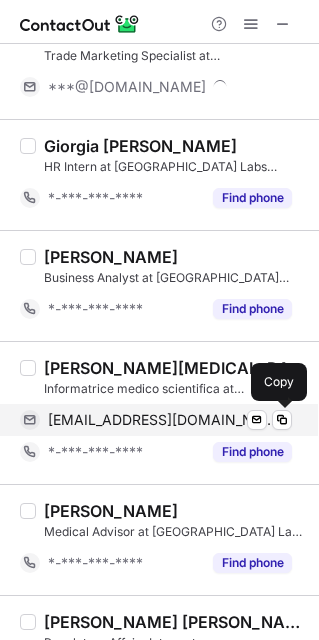 click on "fra_prov@hotmail.com" at bounding box center [162, 420] 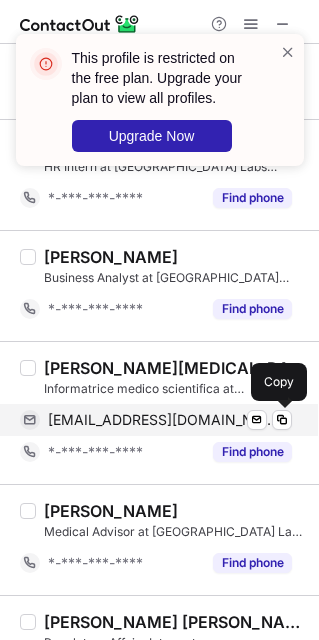 click on "fra_prov@hotmail.com" at bounding box center (162, 420) 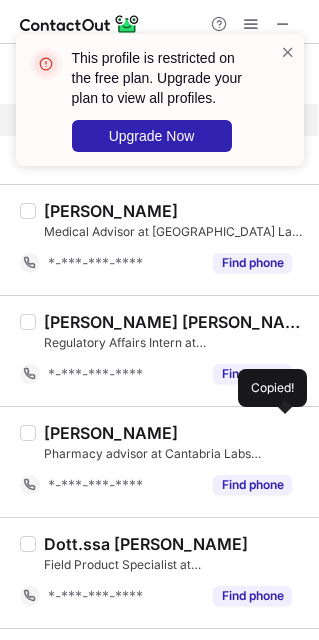 scroll, scrollTop: 1492, scrollLeft: 0, axis: vertical 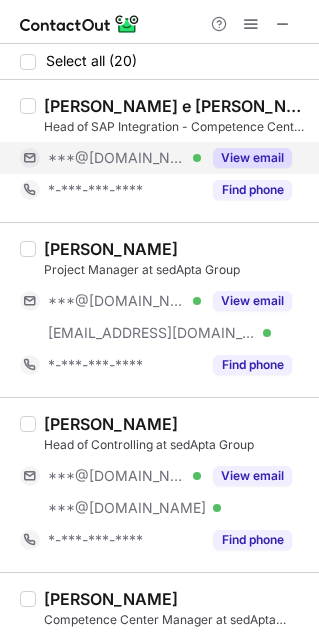 click on "***@[DOMAIN_NAME] Verified" at bounding box center (110, 158) 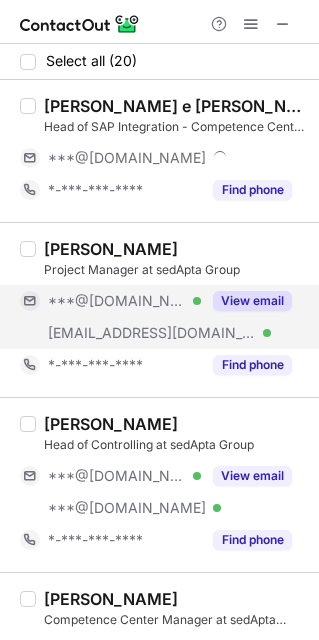 click on "[EMAIL_ADDRESS][DOMAIN_NAME]" at bounding box center (152, 333) 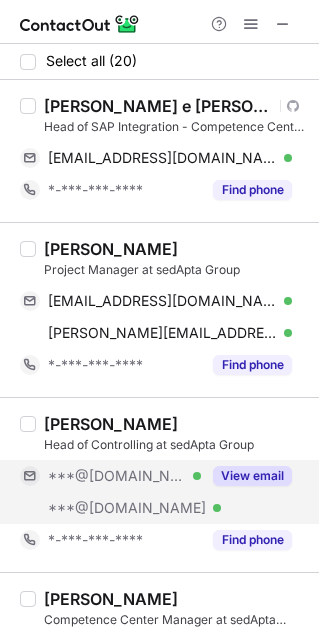 click on "***@[DOMAIN_NAME]" at bounding box center (127, 508) 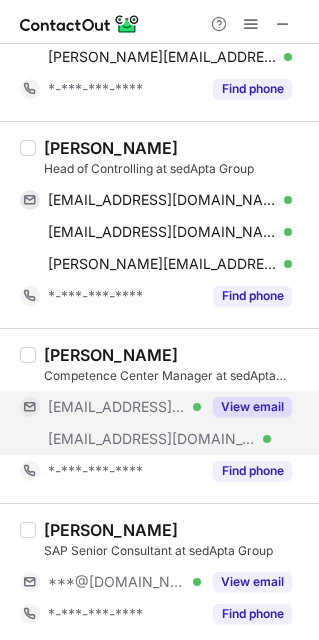 scroll, scrollTop: 282, scrollLeft: 0, axis: vertical 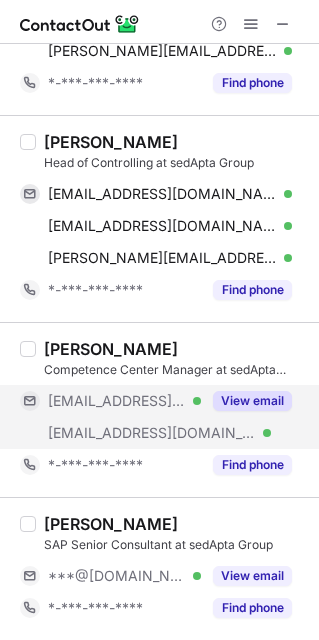 click on "[EMAIL_ADDRESS][DOMAIN_NAME] Verified" at bounding box center (110, 401) 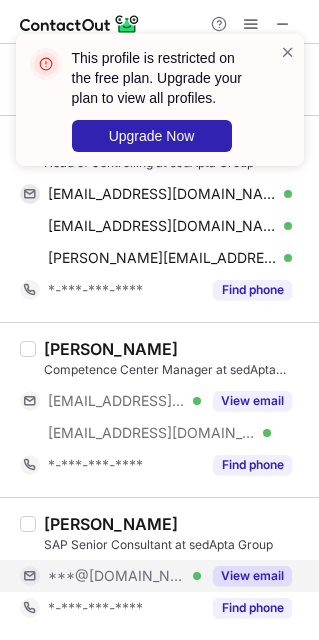 click on "***@[DOMAIN_NAME]" at bounding box center [117, 576] 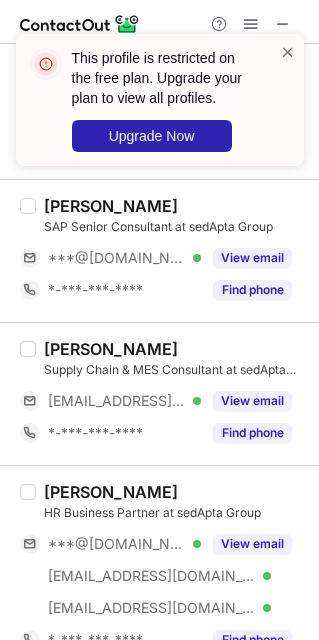 scroll, scrollTop: 601, scrollLeft: 0, axis: vertical 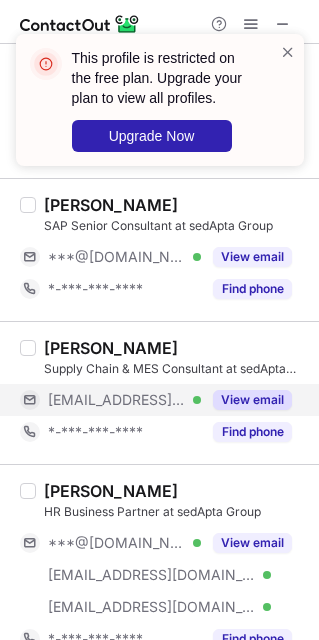 click on "[EMAIL_ADDRESS][DOMAIN_NAME] Verified" at bounding box center (110, 400) 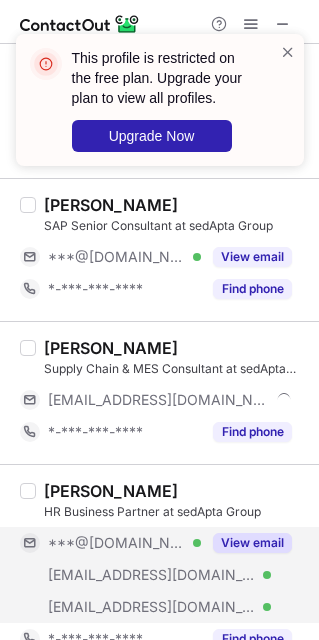click on "[EMAIL_ADDRESS][DOMAIN_NAME] Verified" at bounding box center (110, 575) 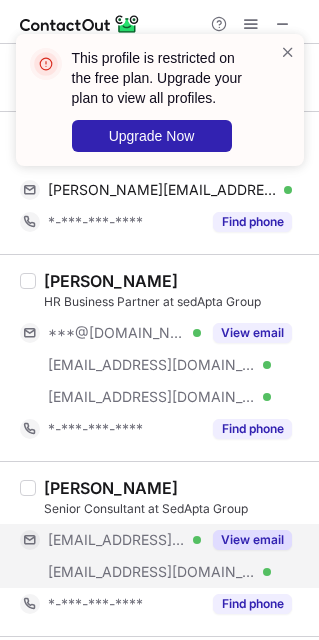 click on "[EMAIL_ADDRESS][DOMAIN_NAME] Verified" at bounding box center [110, 572] 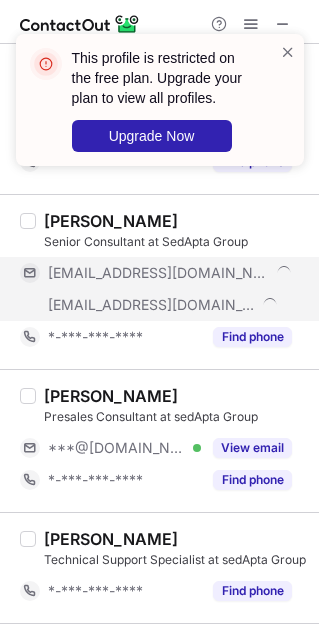 scroll, scrollTop: 1152, scrollLeft: 0, axis: vertical 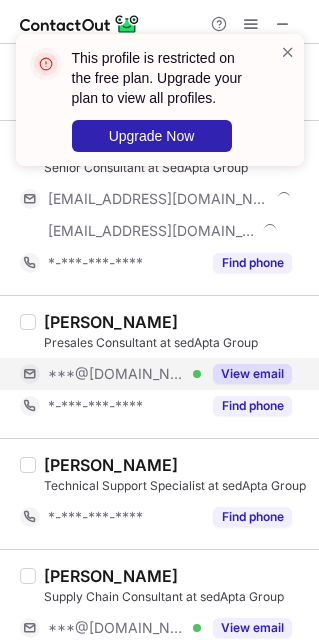 click on "***@[DOMAIN_NAME]" at bounding box center (117, 374) 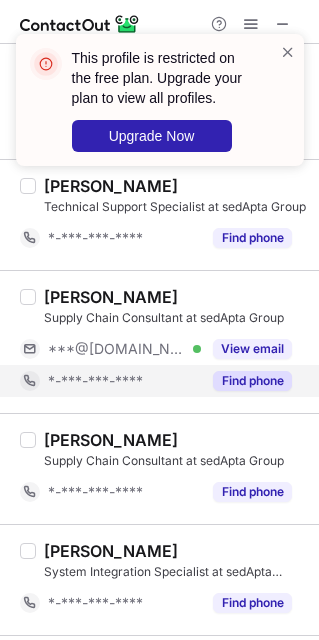 scroll, scrollTop: 1432, scrollLeft: 0, axis: vertical 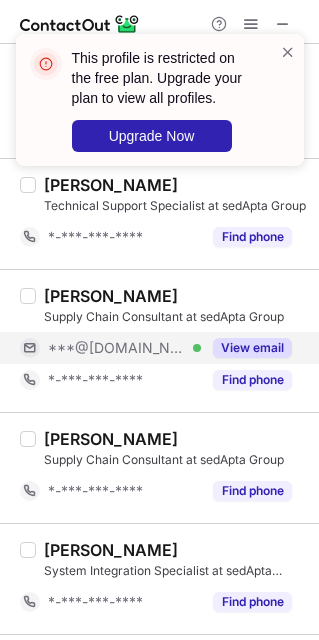 click on "***@[DOMAIN_NAME] Verified" at bounding box center (110, 348) 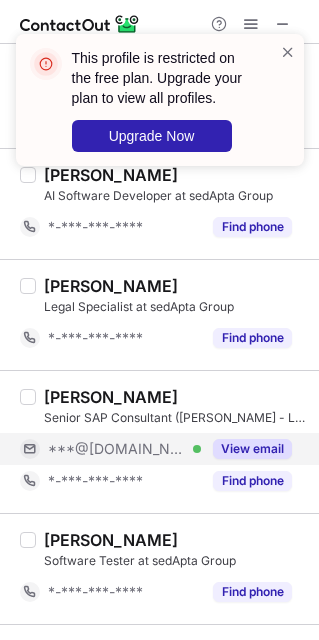 click on "***@[DOMAIN_NAME] Verified" at bounding box center [124, 449] 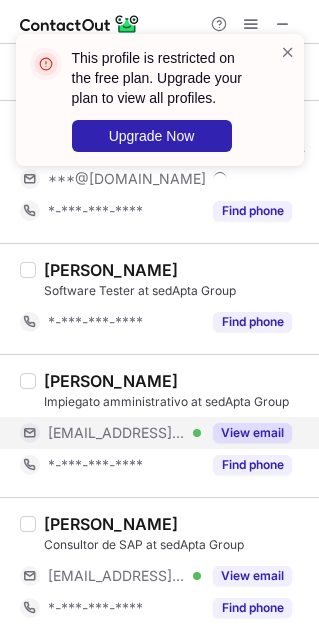 scroll, scrollTop: 2307, scrollLeft: 0, axis: vertical 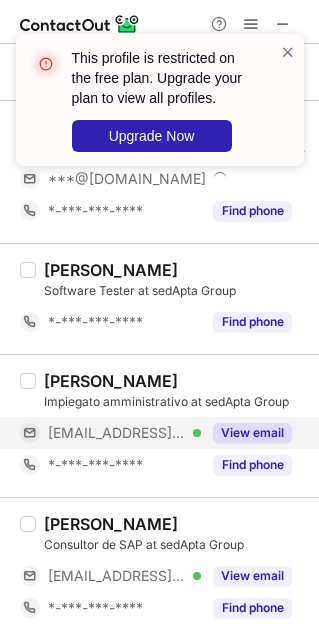 click on "[PERSON_NAME] Impiegato amministrativo at sedApta Group [EMAIL_ADDRESS][DOMAIN_NAME] Verified View email *-***-***-**** Find phone" at bounding box center [171, 426] 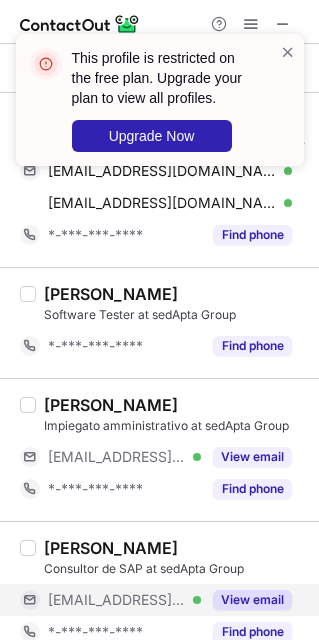click on "[EMAIL_ADDRESS][DOMAIN_NAME]" at bounding box center (117, 600) 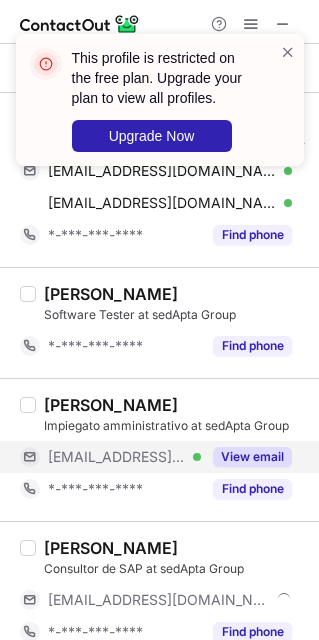 click on "[EMAIL_ADDRESS][DOMAIN_NAME]" at bounding box center [117, 457] 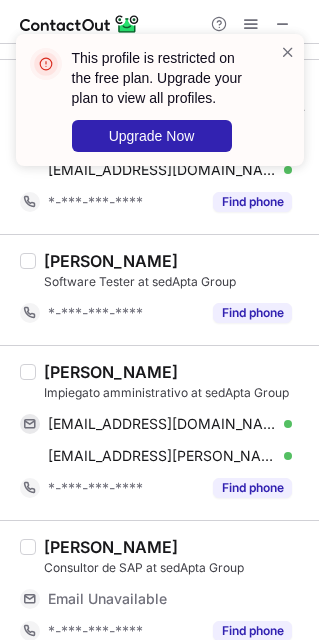 scroll, scrollTop: 2370, scrollLeft: 0, axis: vertical 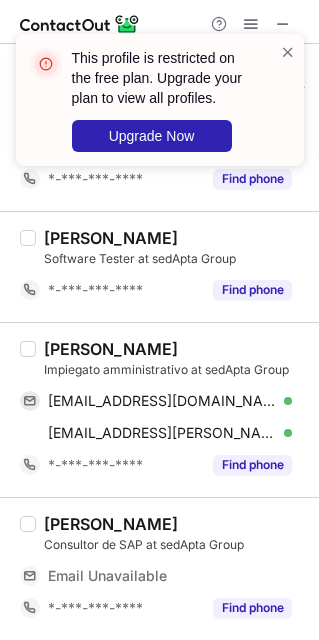 click on "Email Unavailable" at bounding box center (107, 576) 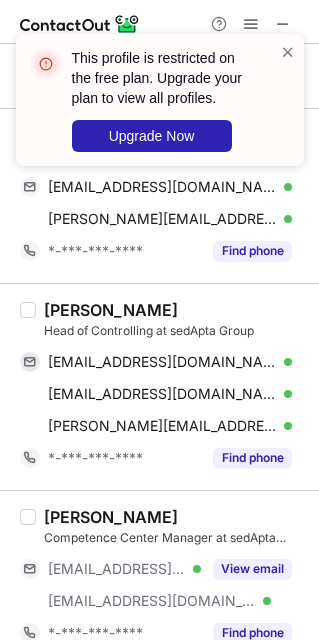 scroll, scrollTop: 0, scrollLeft: 0, axis: both 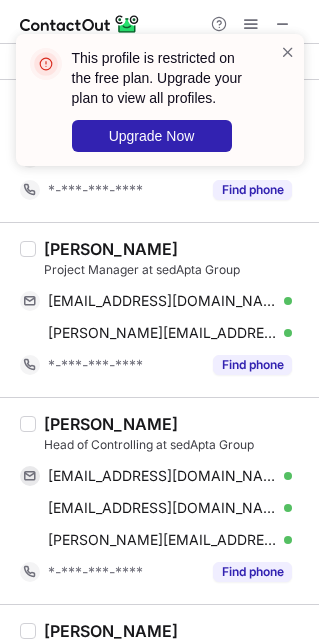 click on "This profile is restricted on the free plan. Upgrade your plan to view all profiles. Upgrade Now" at bounding box center [152, 100] 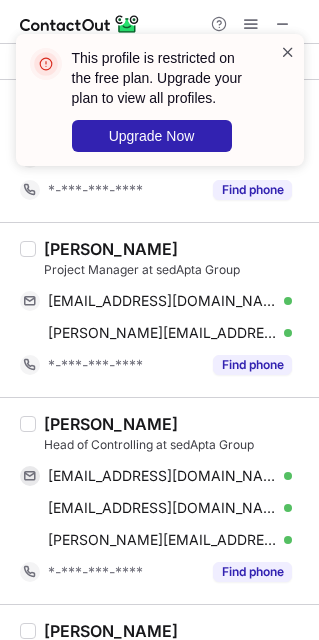 click at bounding box center [288, 52] 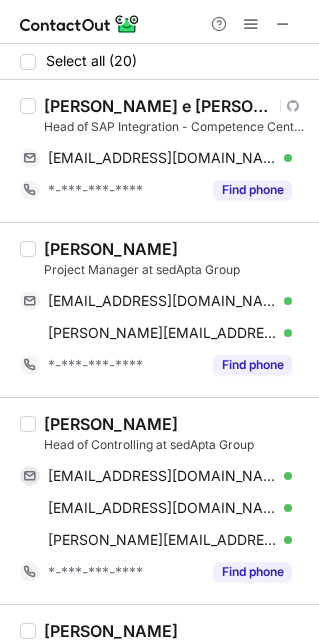click on "This profile is restricted on the free plan. Upgrade your plan to view all profiles. Upgrade Now Select all (20) Luis Felipe de Barros e Silva Visit Github profile Head of SAP Integration - Competence Center SAP & TMS at sedApta Group luigibarros@gmail.com Verified Send email Copy *-***-***-**** Find phone Fabio Nosenzo Project Manager at sedApta Group fabionosenzo@gmail.com Verified Send email Copy fabio.nosenzo@sedapta.com Verified Send email Copy *-***-***-**** Find phone Giorgio Beltramone Head of Controlling at sedApta Group giorgiobeltramone@gmail.com Verified Send email Copy giorgiobeltramone@hotmail.it Verified Send email Copy giorgio.beltramone@sedapta.com Verified Send email Copy *-***-***-**** Find phone Giuseppe Bottini Competence Center Manager at sedApta Group ***@libero.it Verified ***@mbo-partners.it Verified View email *-***-***-**** Find phone Alicja Siatkowska SAP Senior Consultant at sedApta Group ***@gmail.com Verified View email *-***-***-**** Find phone Pietro Alongi Verified Send email" at bounding box center (159, 320) 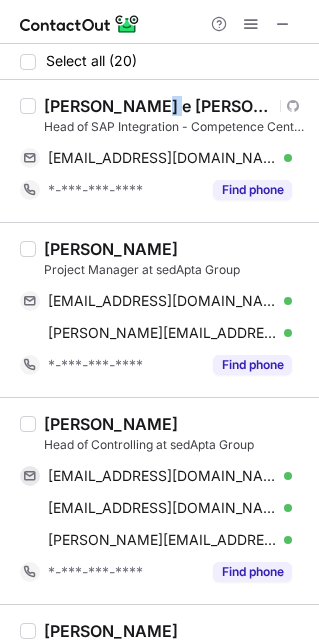 click on "Luis Felipe de Barros e Silva" at bounding box center [159, 106] 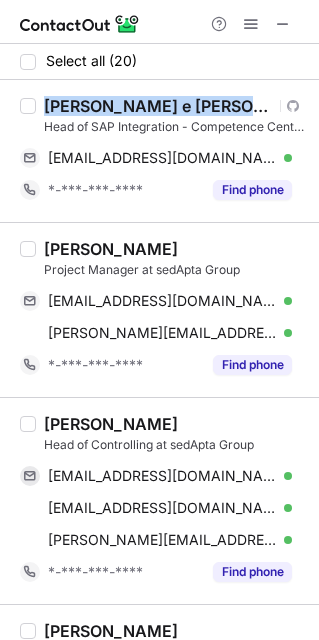 click on "Luis Felipe de Barros e Silva" at bounding box center (159, 106) 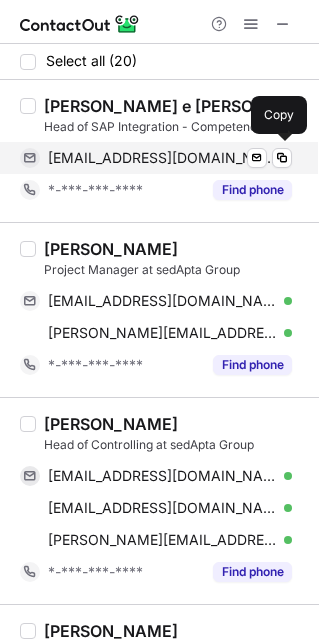 click on "luigibarros@gmail.com Verified" at bounding box center (170, 158) 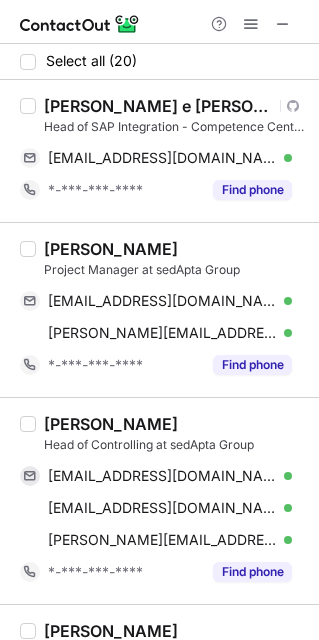 click on "Project Manager at sedApta Group" at bounding box center [175, 270] 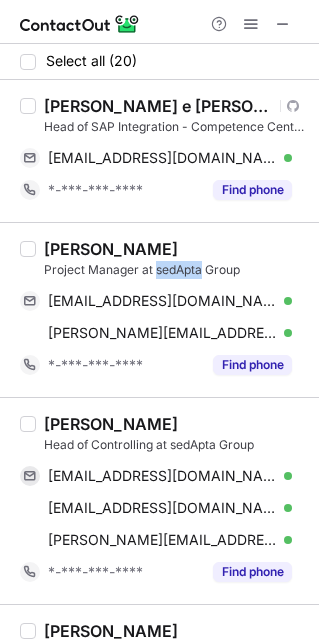 click on "Project Manager at sedApta Group" at bounding box center (175, 270) 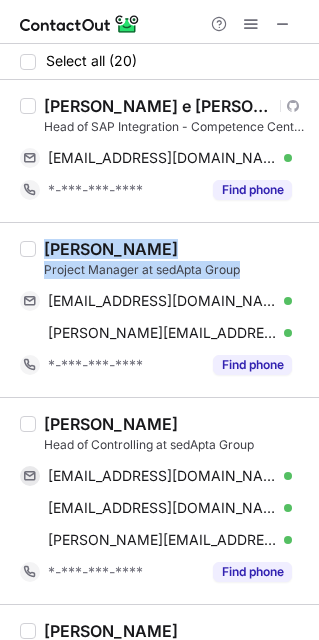 drag, startPoint x: 154, startPoint y: 259, endPoint x: 144, endPoint y: 246, distance: 16.40122 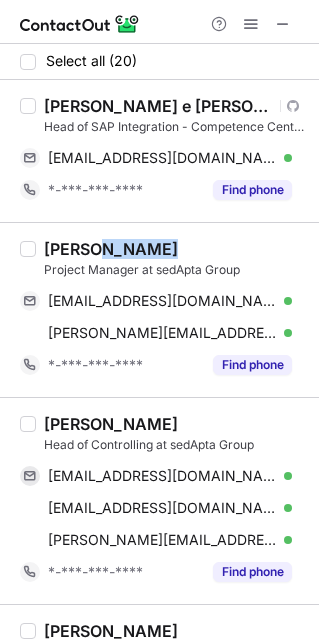click on "Fabio Nosenzo" at bounding box center [111, 249] 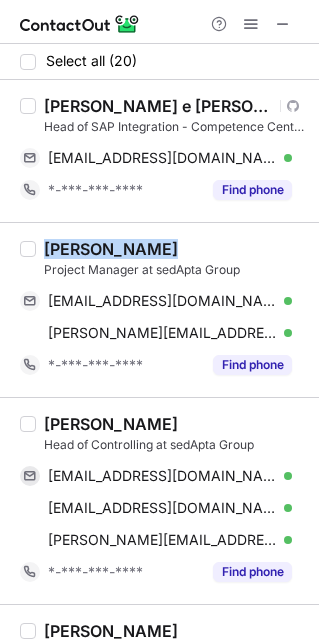 click on "Fabio Nosenzo" at bounding box center (111, 249) 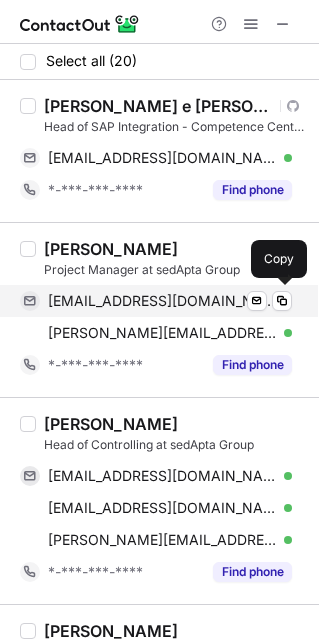 click on "fabionosenzo@gmail.com Verified Send email Copy" at bounding box center [156, 301] 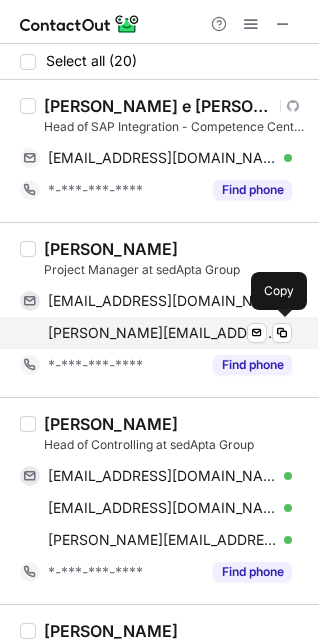 click on "fabio.nosenzo@sedapta.com" at bounding box center [162, 333] 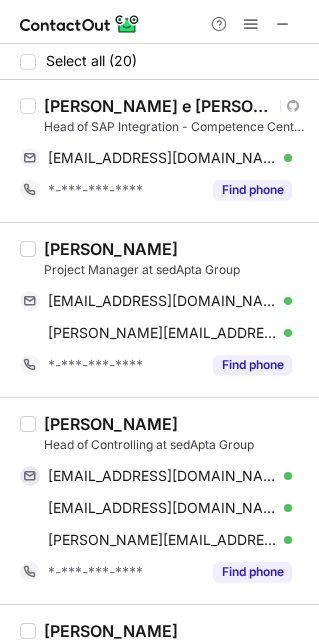 click on "Giorgio Beltramone" at bounding box center (111, 424) 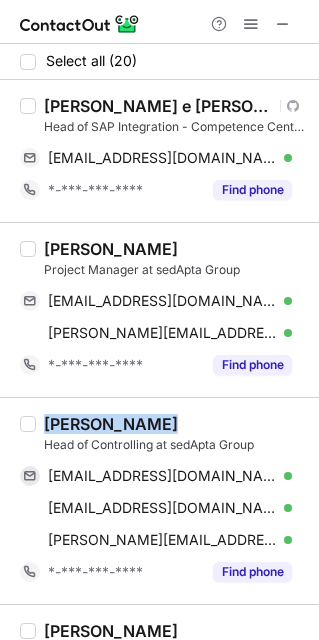 click on "Giorgio Beltramone" at bounding box center [111, 424] 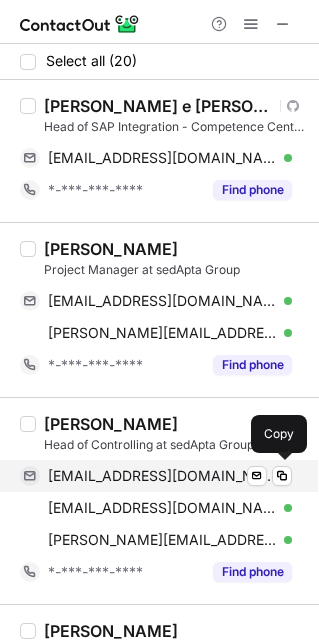 click on "giorgiobeltramone@gmail.com" at bounding box center [162, 476] 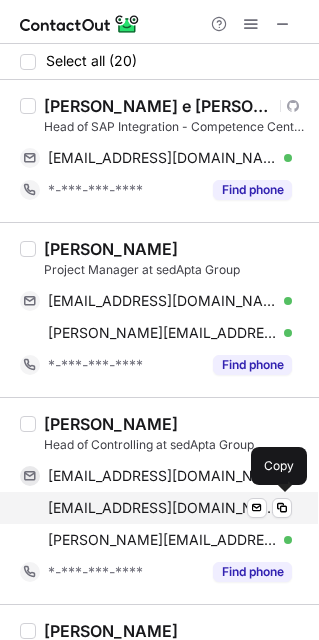 click on "giorgiobeltramone@hotmail.it" at bounding box center (162, 508) 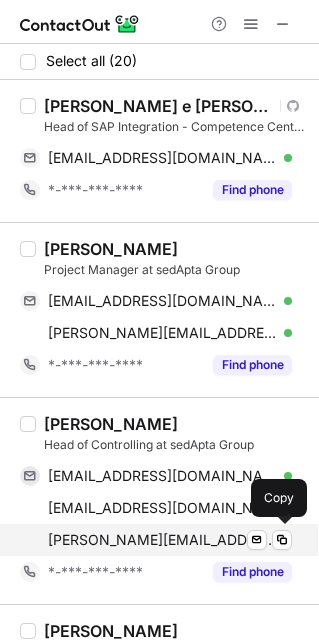 click on "giorgio.beltramone@sedapta.com" at bounding box center [162, 540] 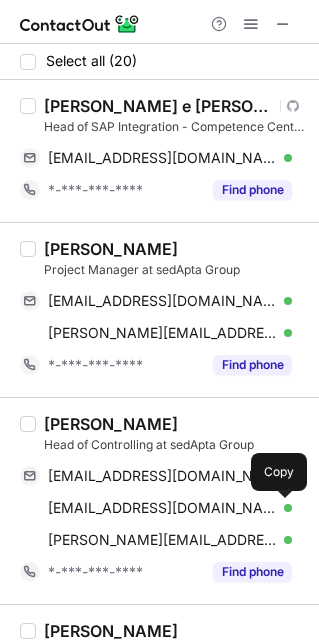 click on "Head of Controlling at sedApta Group" at bounding box center (175, 445) 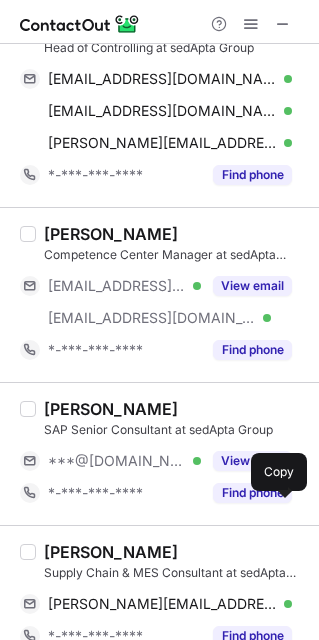 scroll, scrollTop: 399, scrollLeft: 0, axis: vertical 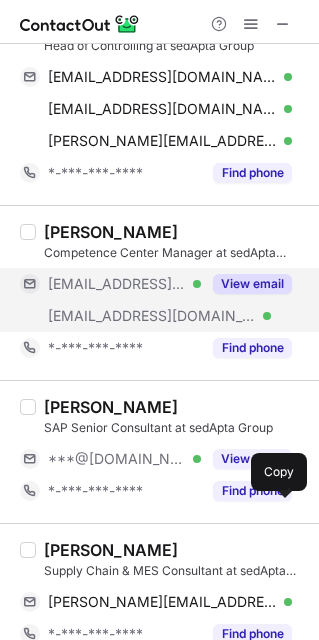 click on "***@libero.it Verified" at bounding box center [110, 284] 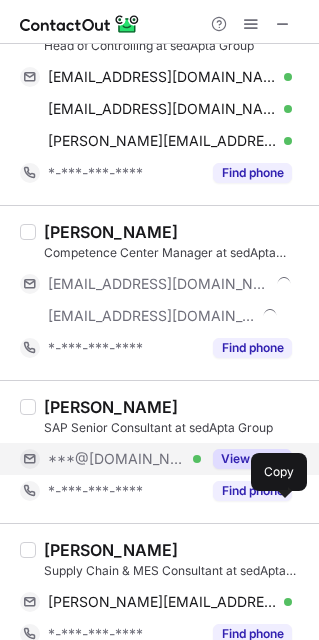 click on "***@gmail.com Verified" at bounding box center [124, 459] 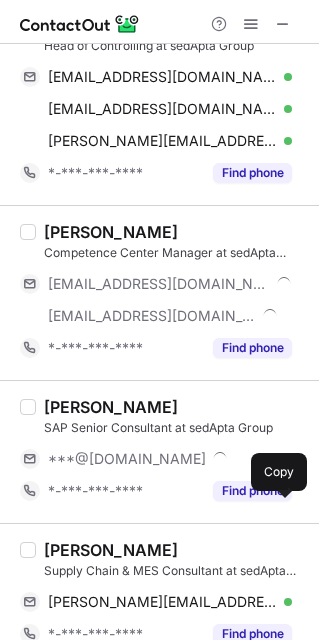 click on "Pietro Alongi" at bounding box center [111, 550] 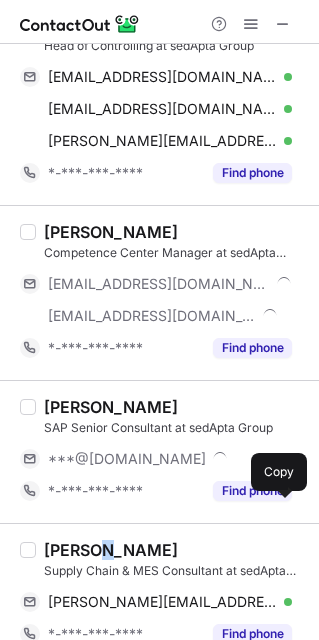 click on "Pietro Alongi" at bounding box center (111, 550) 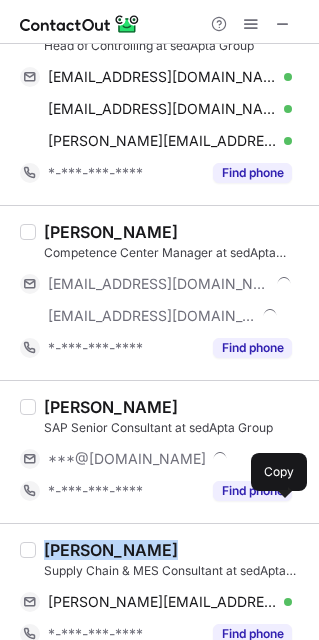 click on "Pietro Alongi" at bounding box center [111, 550] 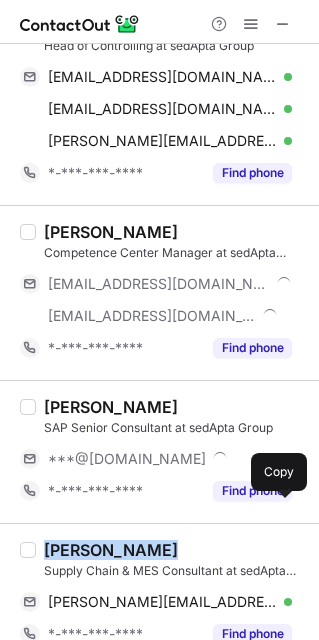 copy on "Pietro Alongi" 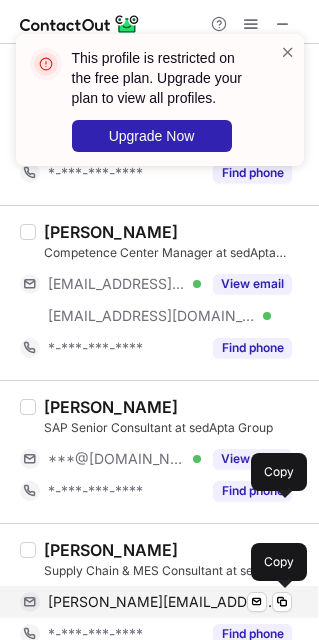 click on "pietro.alongi@sedapta.com" at bounding box center [162, 602] 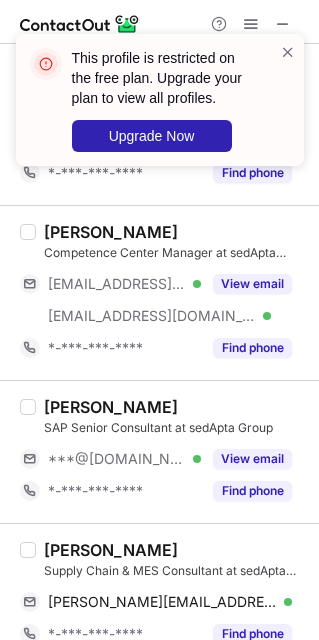 click on "Pietro Alongi" at bounding box center (111, 550) 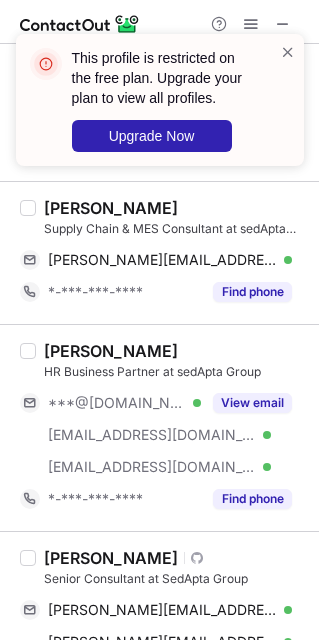 scroll, scrollTop: 742, scrollLeft: 0, axis: vertical 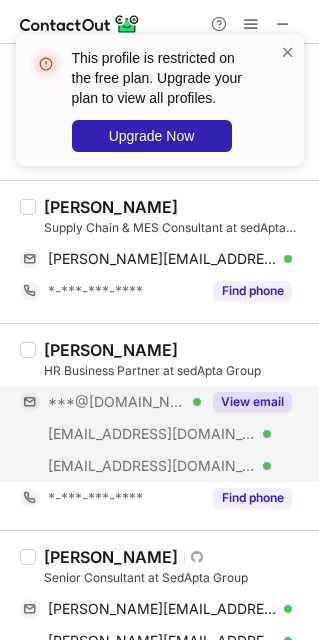 click on "***@libero.it Verified" at bounding box center [110, 434] 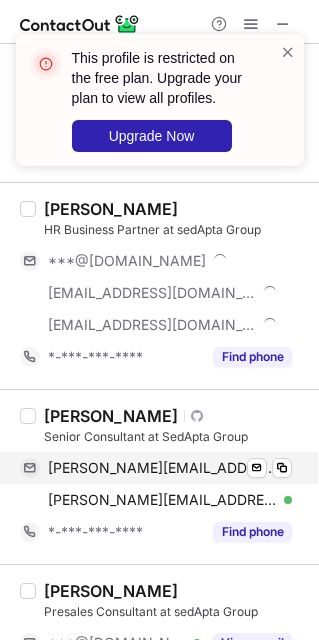 scroll, scrollTop: 885, scrollLeft: 0, axis: vertical 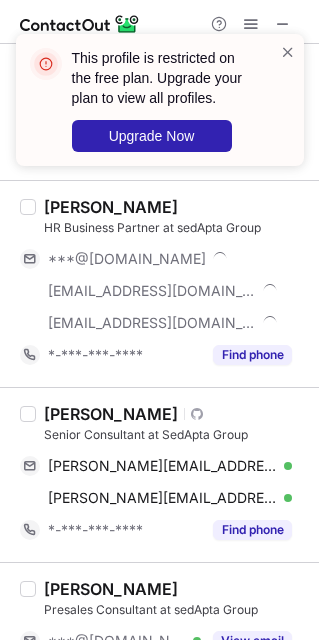 click on "Luigi Secondo" at bounding box center (111, 414) 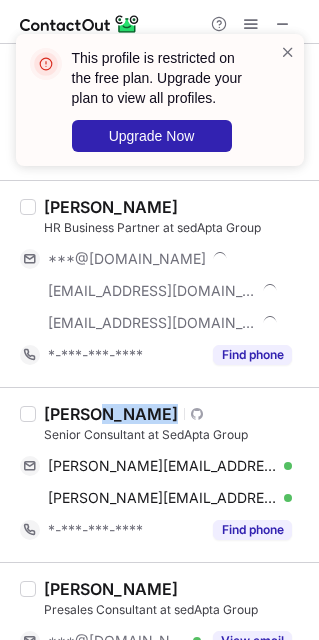 click on "Luigi Secondo" at bounding box center [111, 414] 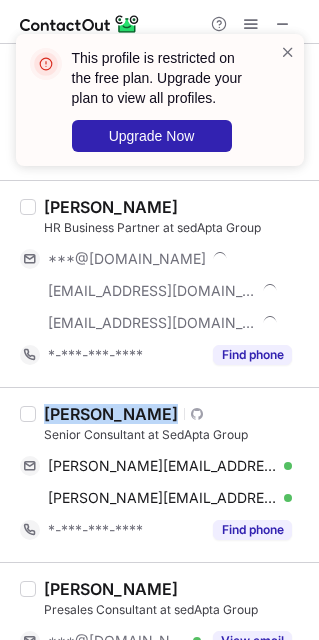 click on "Luigi Secondo" at bounding box center [111, 414] 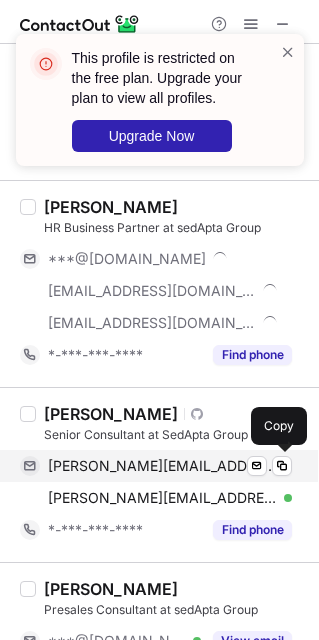 click on "luigi@isecondo.eu" at bounding box center [162, 466] 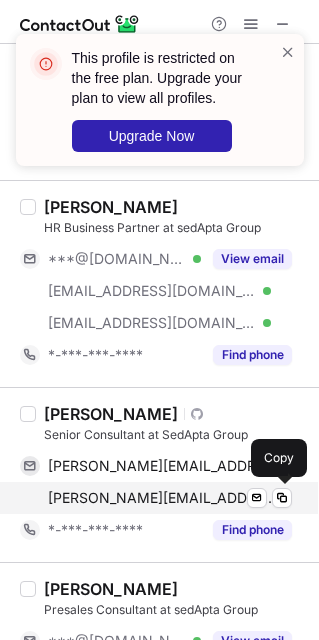 click on "luigi.secondo@sedapta.com" at bounding box center (162, 498) 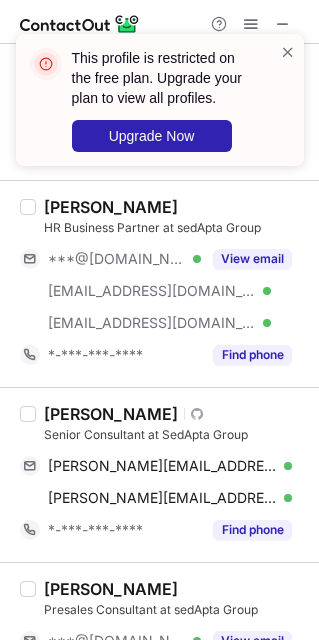click on "Senior Consultant at SedApta Group" at bounding box center [175, 435] 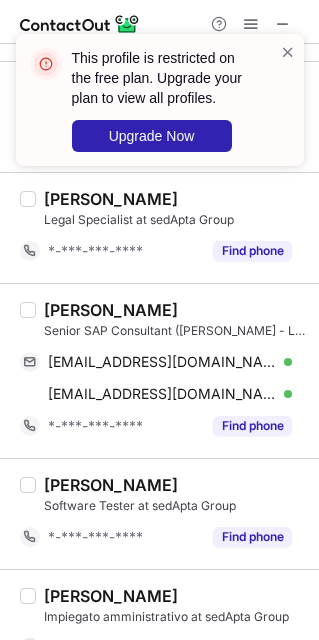scroll, scrollTop: 2122, scrollLeft: 0, axis: vertical 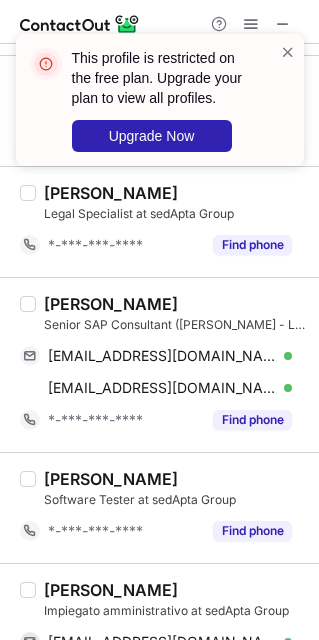 click on "Massimo Marabotti" at bounding box center (111, 304) 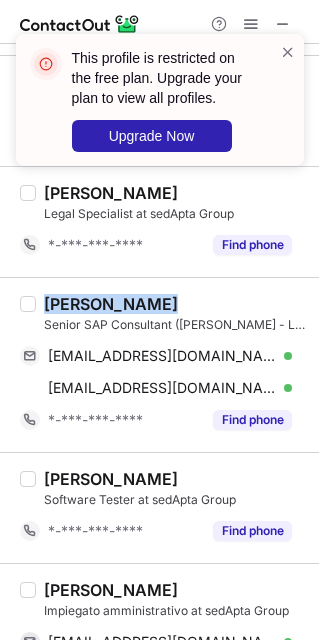 click on "Massimo Marabotti" at bounding box center [111, 304] 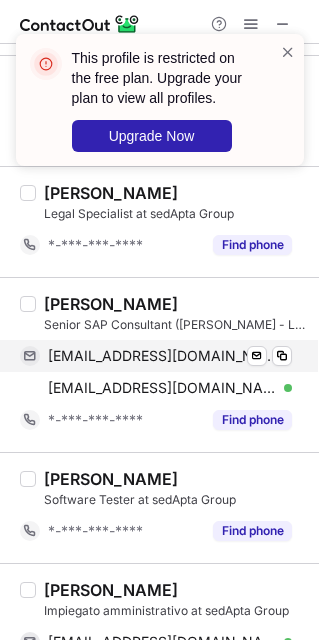 click on "marabottimassimo@gmail.com Verified Send email Copy" at bounding box center (156, 356) 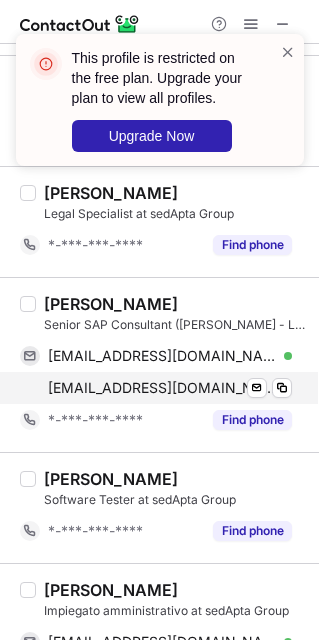 click on "massimo.marabotti@sedapta.com" at bounding box center [162, 388] 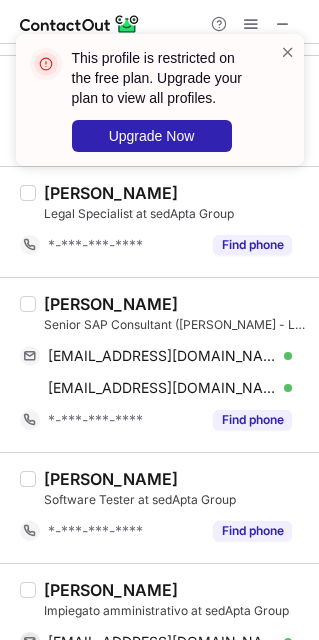 click on "Software Tester at sedApta Group" at bounding box center (175, 500) 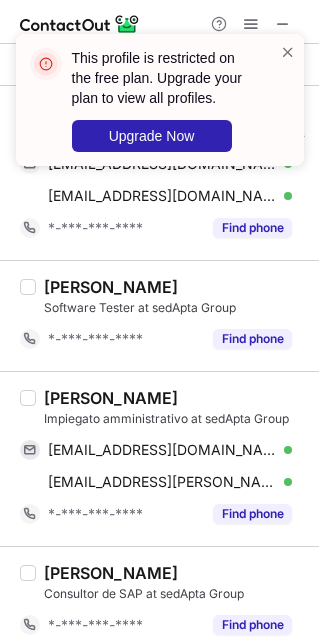 scroll, scrollTop: 2338, scrollLeft: 0, axis: vertical 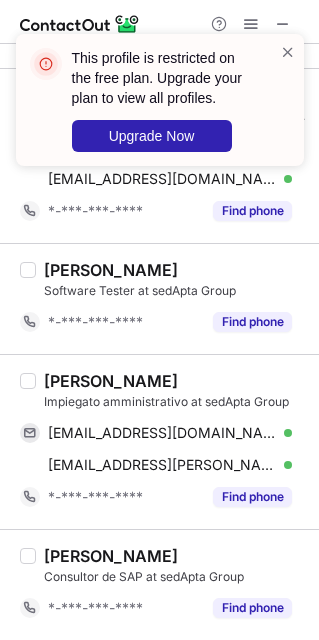 click on "Federica Baldini Impiegato amministrativo at sedApta Group fbbaldamn@libero.it Verified Send email Copy federica.baldini@sedapta.com Verified Send email Copy *-***-***-**** Find phone" at bounding box center [159, 441] 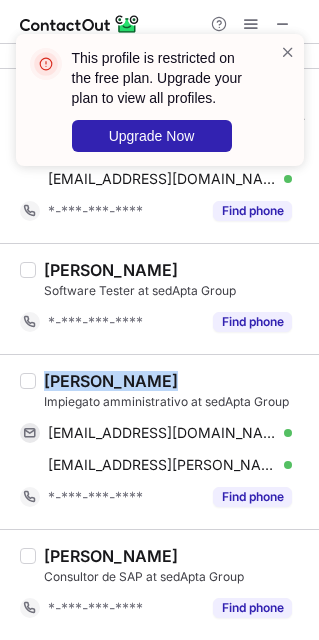 click on "Federica Baldini Impiegato amministrativo at sedApta Group fbbaldamn@libero.it Verified Send email Copy federica.baldini@sedapta.com Verified Send email Copy *-***-***-**** Find phone" at bounding box center [159, 441] 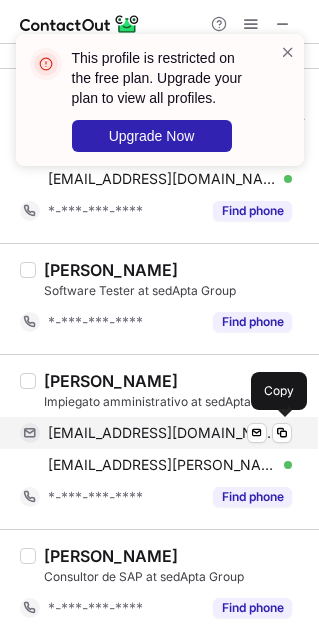 click on "fbbaldamn@libero.it Verified Send email Copy" at bounding box center [156, 433] 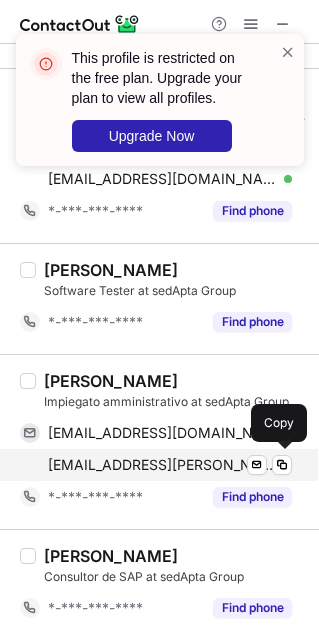 click on "federica.baldini@sedapta.com" at bounding box center [162, 465] 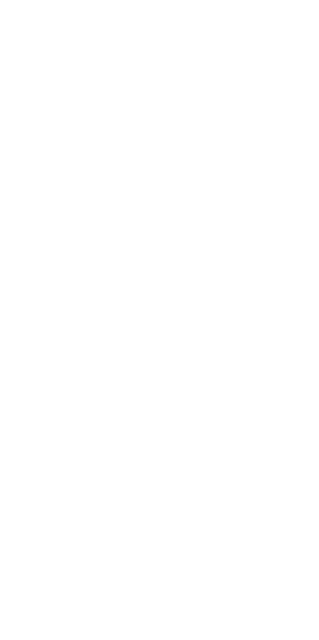 scroll, scrollTop: 0, scrollLeft: 0, axis: both 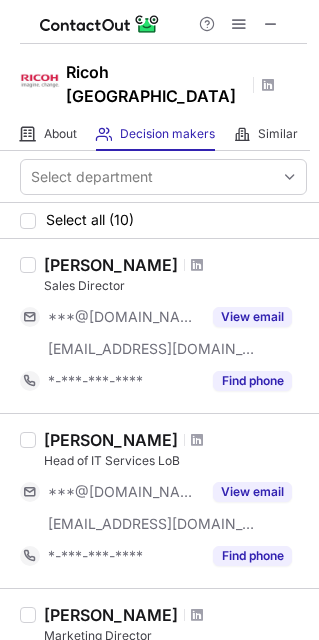 click at bounding box center [271, 24] 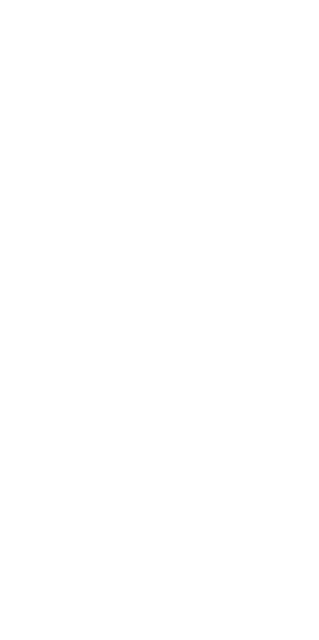 scroll, scrollTop: 0, scrollLeft: 0, axis: both 